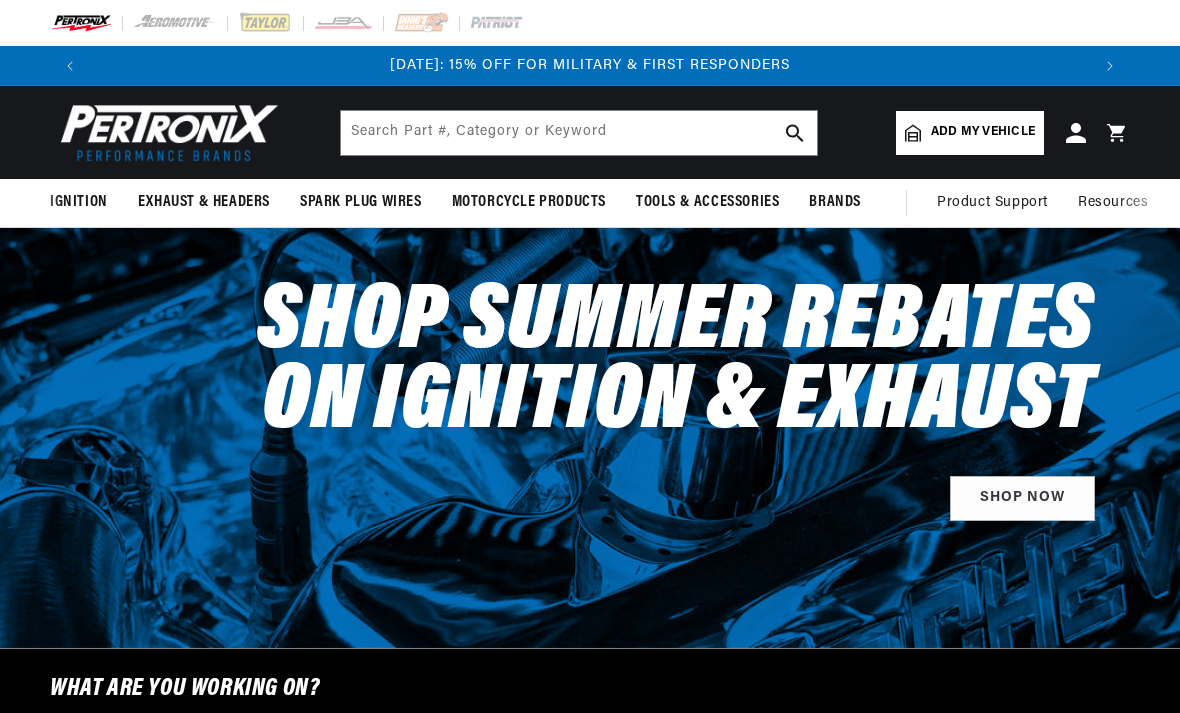 scroll, scrollTop: 0, scrollLeft: 0, axis: both 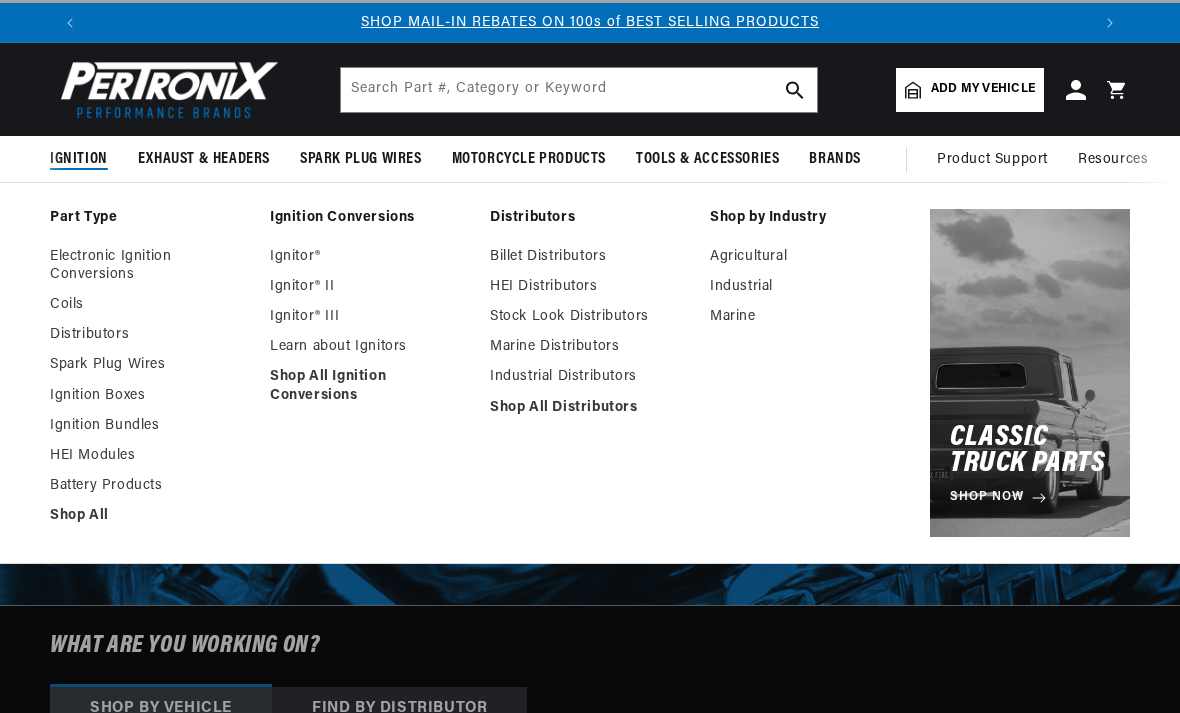 click on "Ignitor®" at bounding box center [370, 257] 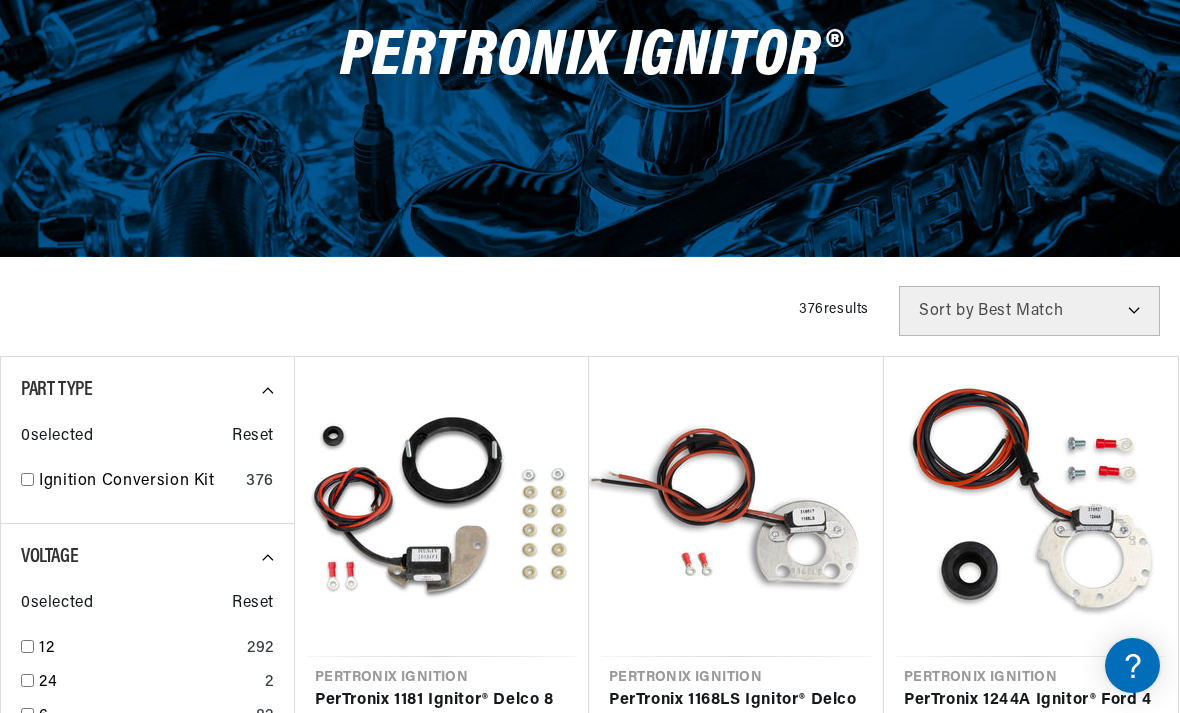 scroll, scrollTop: 389, scrollLeft: 0, axis: vertical 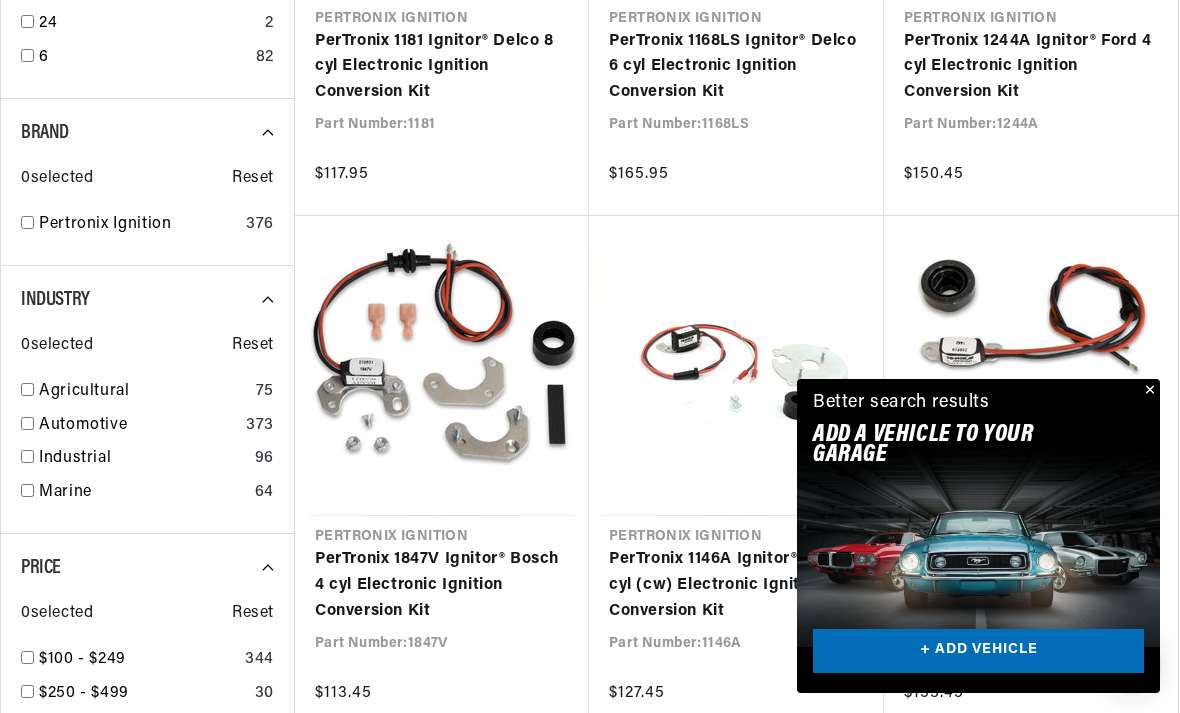 click on "PerTronix 1442 Ignitor® 4 cyl IHC Distributor Electronic Ignition Conversion Kit" at bounding box center (1031, 585) 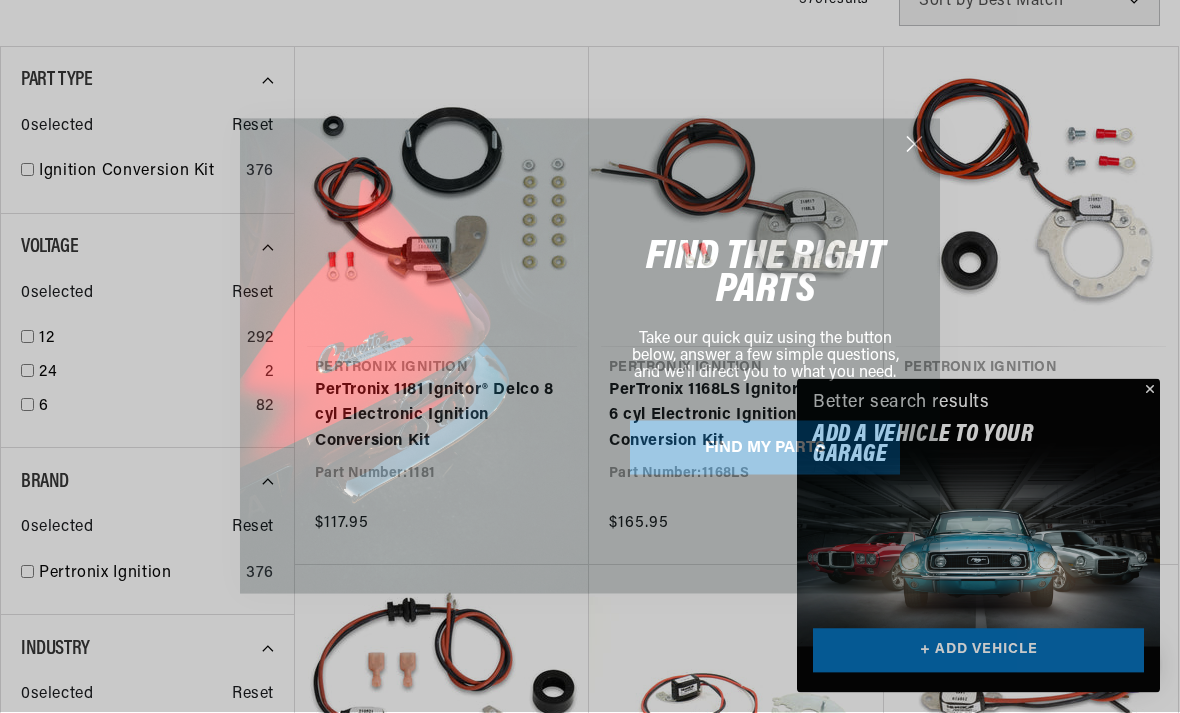 scroll, scrollTop: 558, scrollLeft: 0, axis: vertical 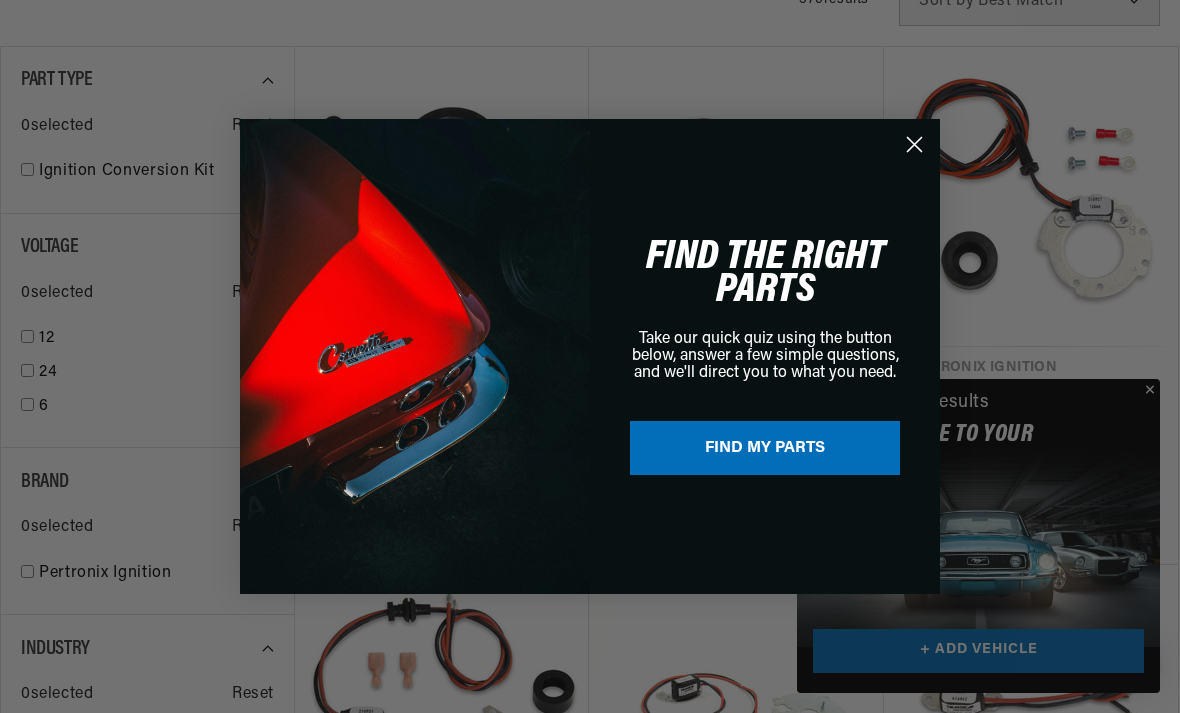 click on "FIND MY PARTS" at bounding box center [765, 448] 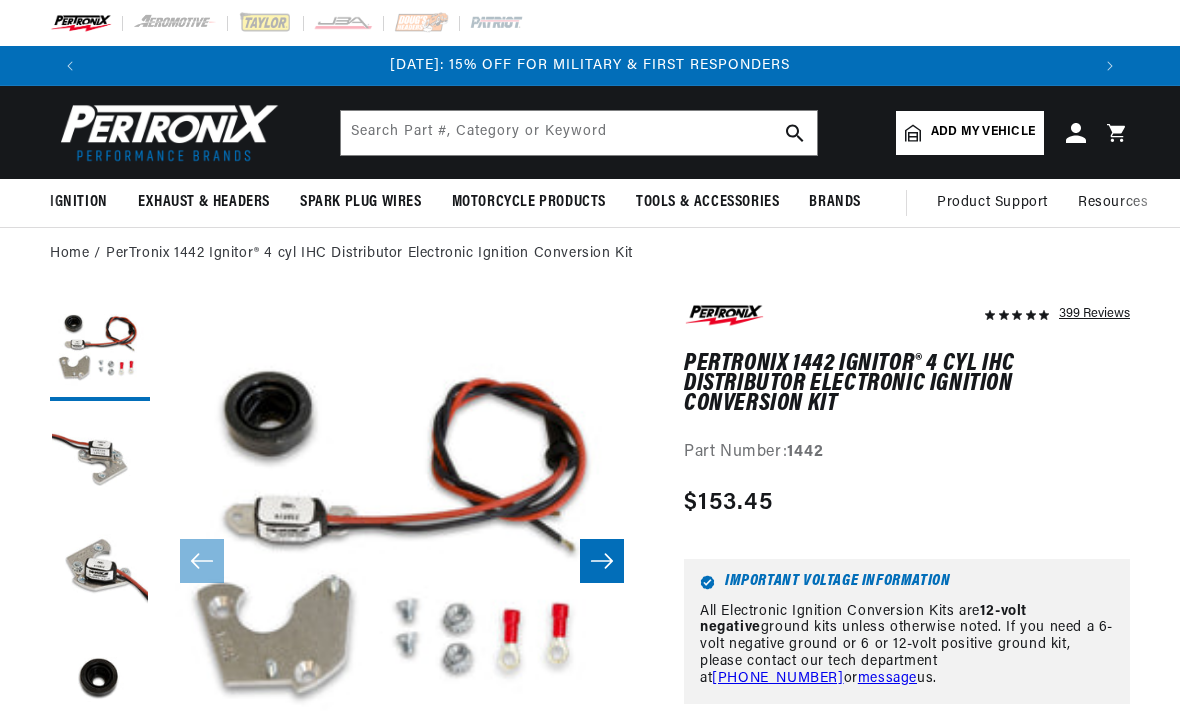 scroll, scrollTop: 0, scrollLeft: 0, axis: both 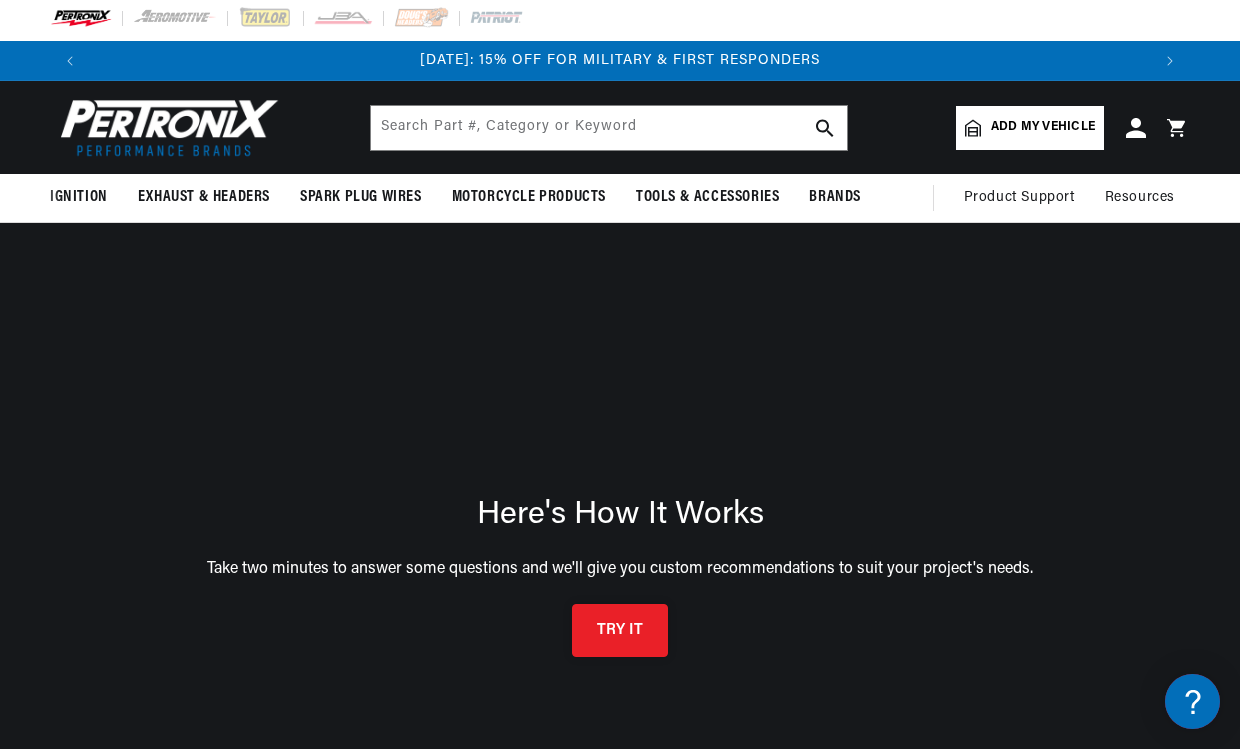 click on "TRY IT" at bounding box center [620, 630] 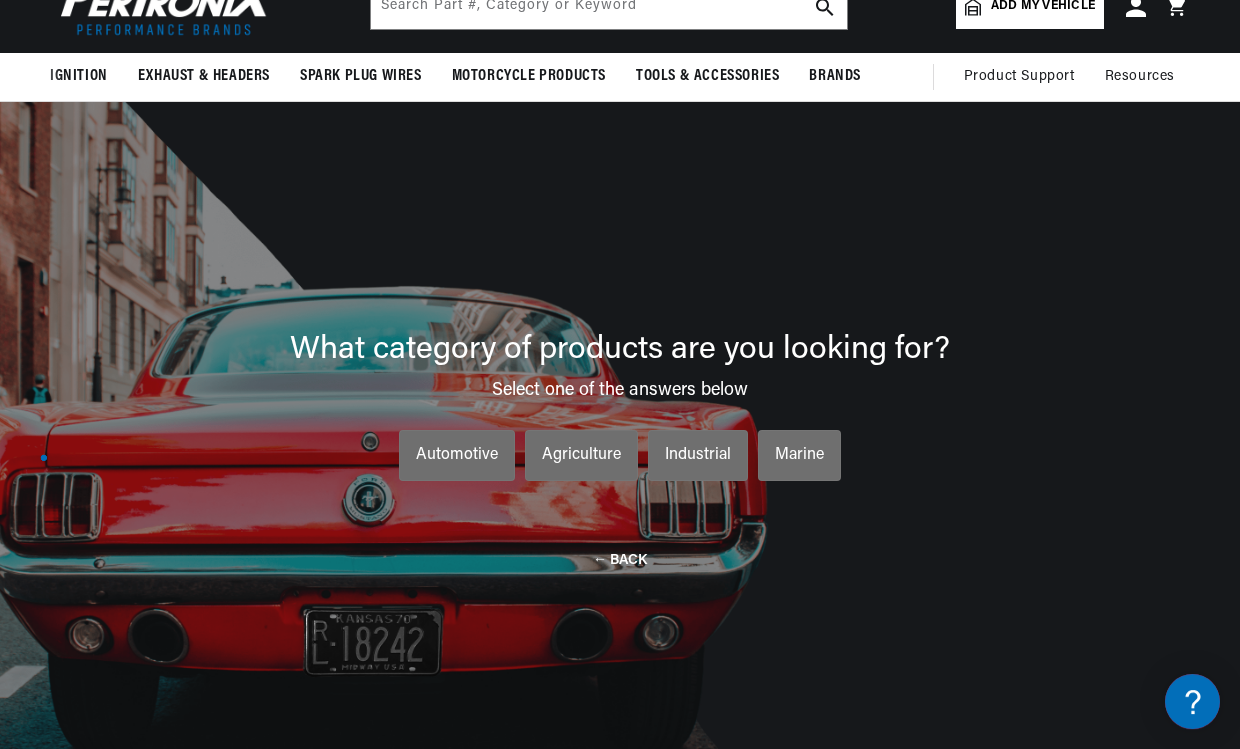 scroll, scrollTop: 142, scrollLeft: 0, axis: vertical 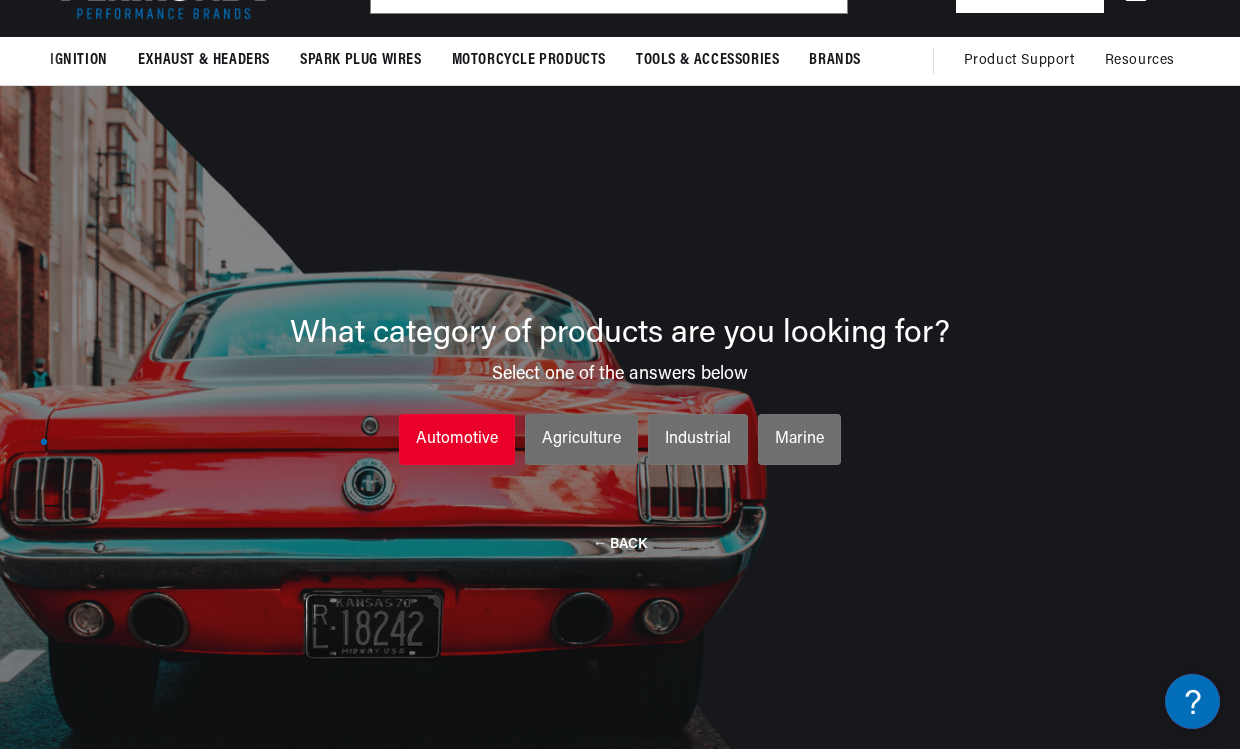 click on "Automotive" at bounding box center [457, 440] 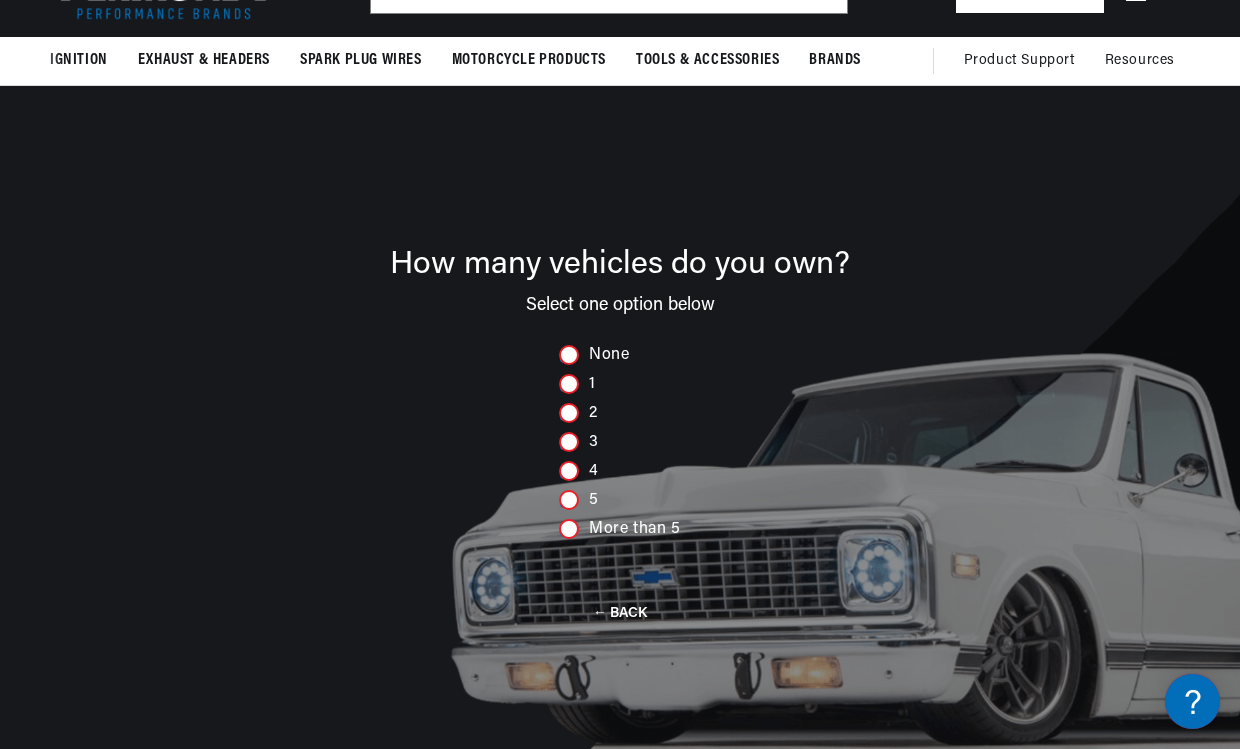 click on "More than 5" at bounding box center [620, 529] 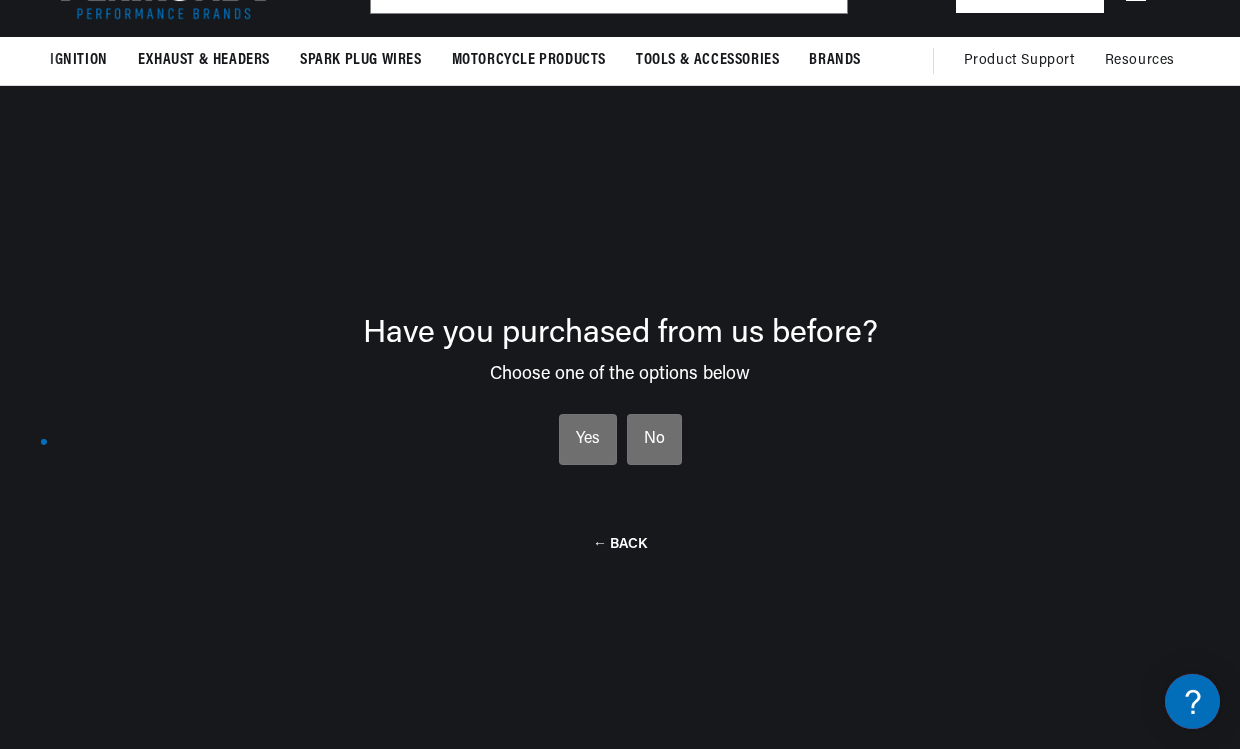 scroll, scrollTop: 0, scrollLeft: 2120, axis: horizontal 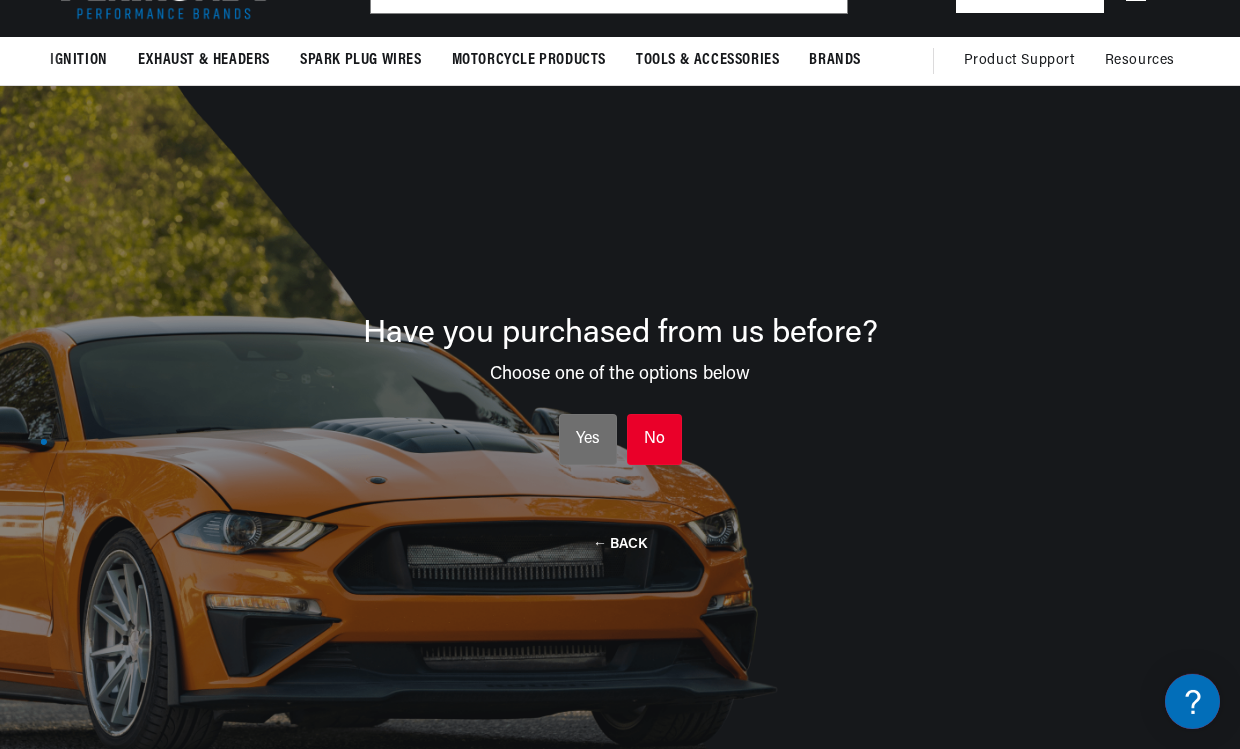 click on "No" at bounding box center [654, 440] 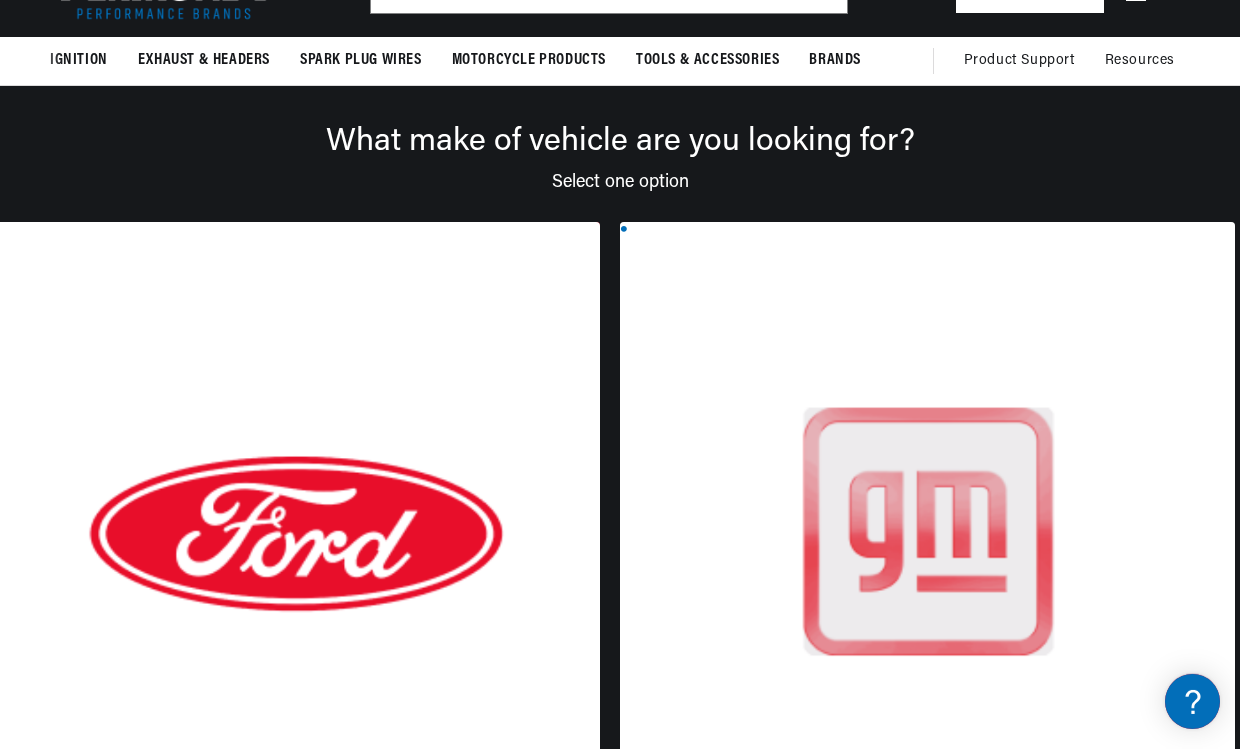 click at bounding box center (292, 553) 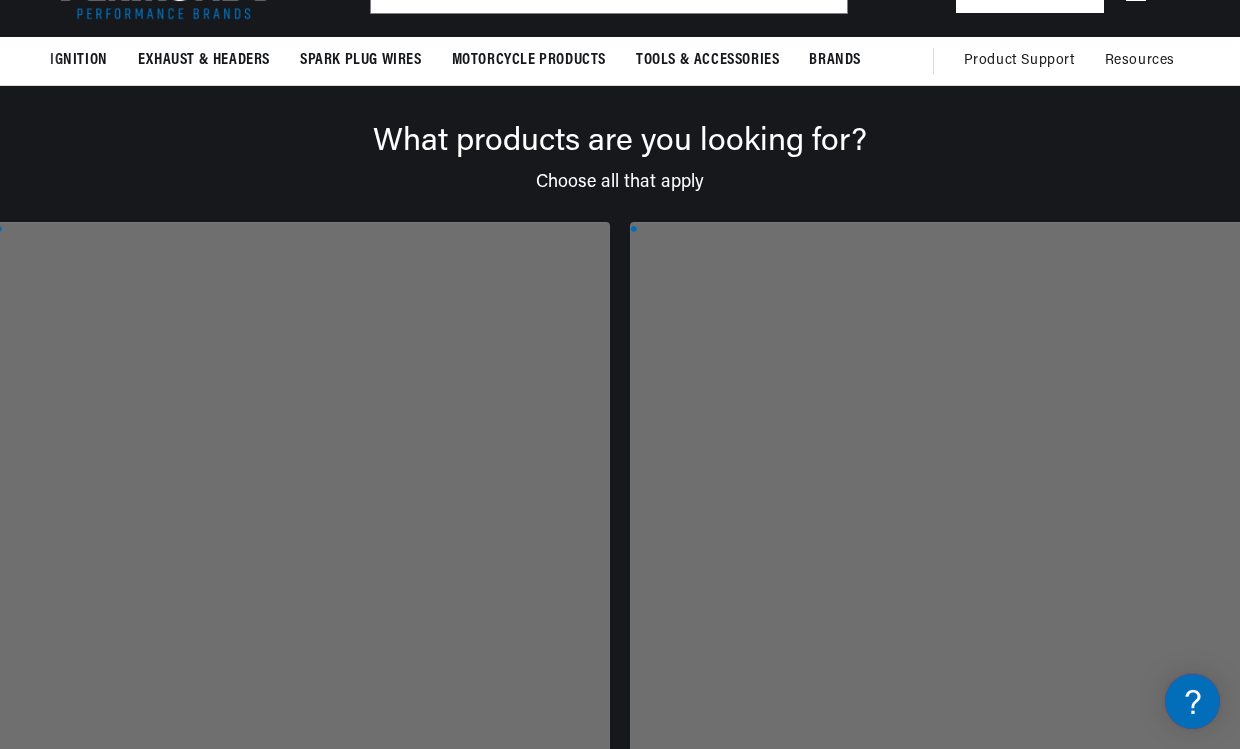 scroll, scrollTop: 0, scrollLeft: 0, axis: both 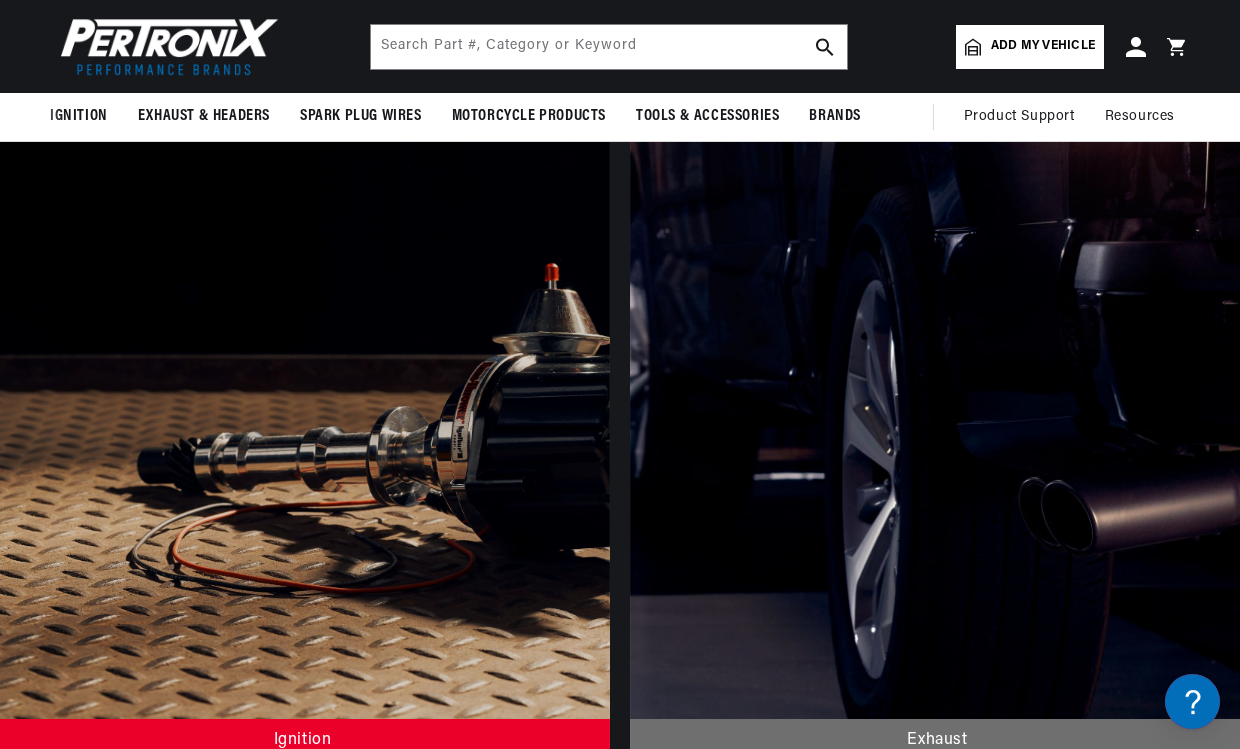 click at bounding box center [302, 435] 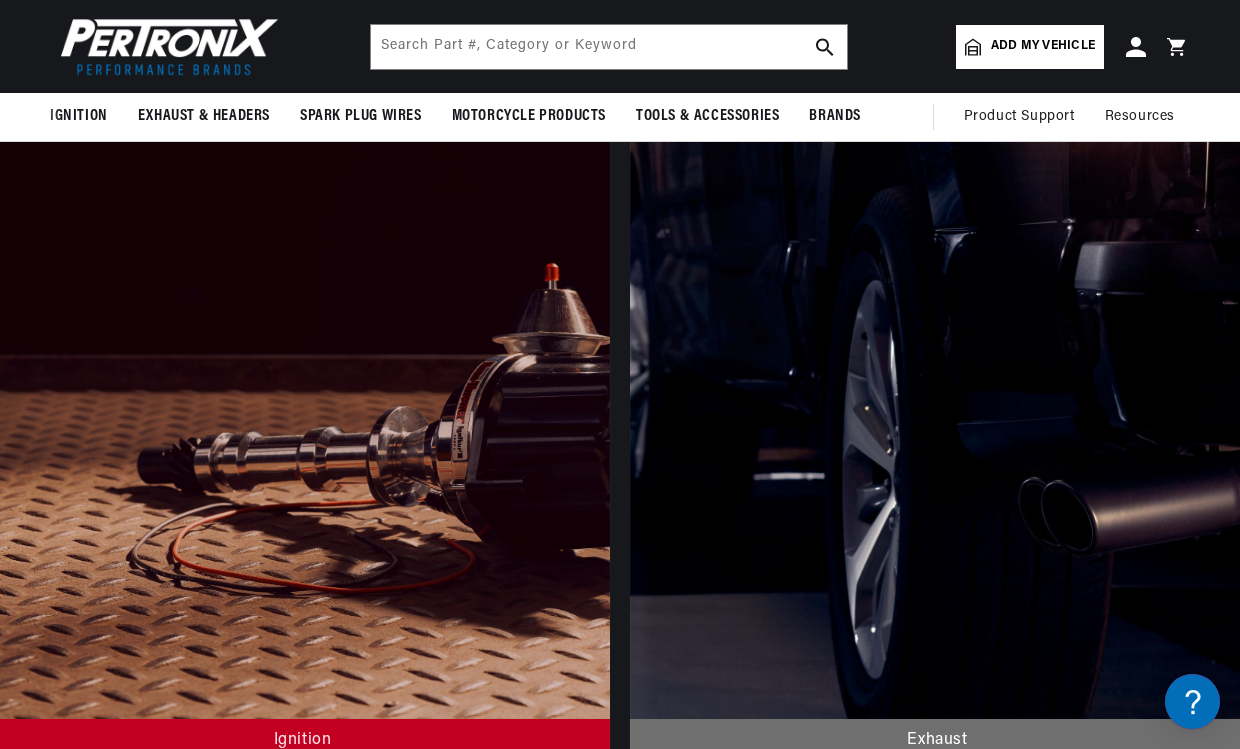 scroll, scrollTop: 260, scrollLeft: 0, axis: vertical 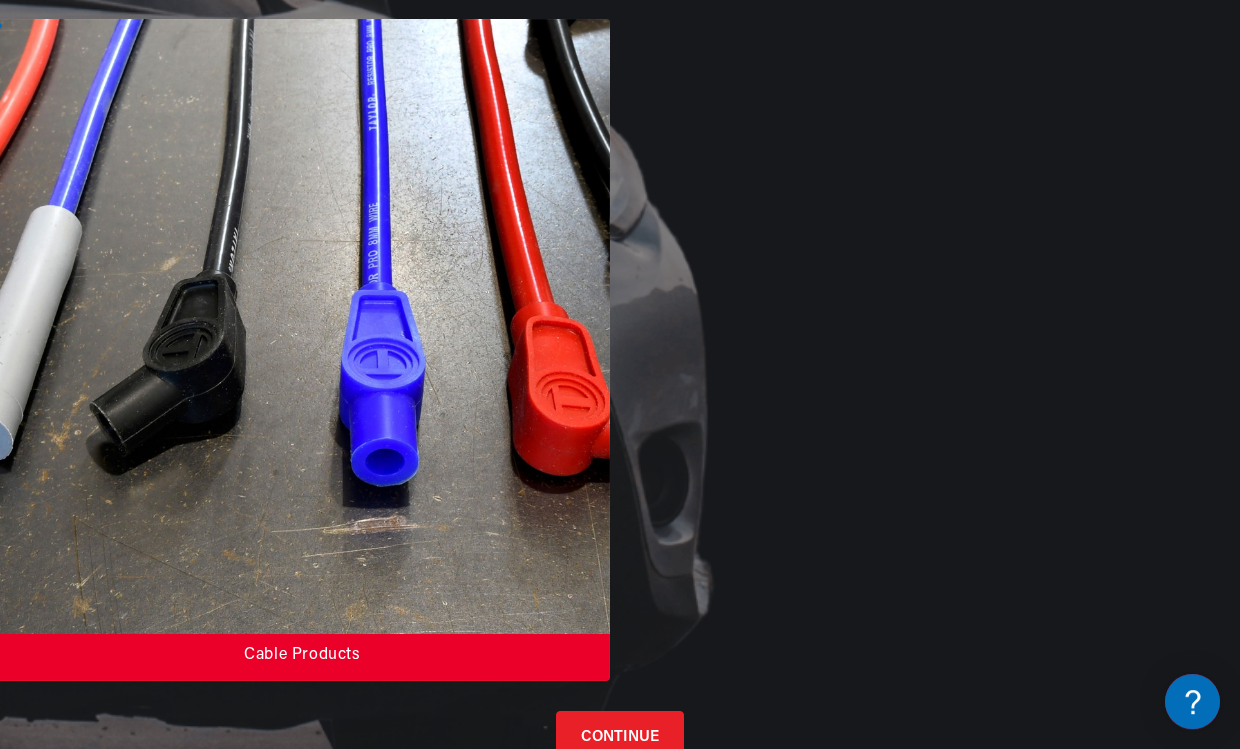 click at bounding box center [302, 350] 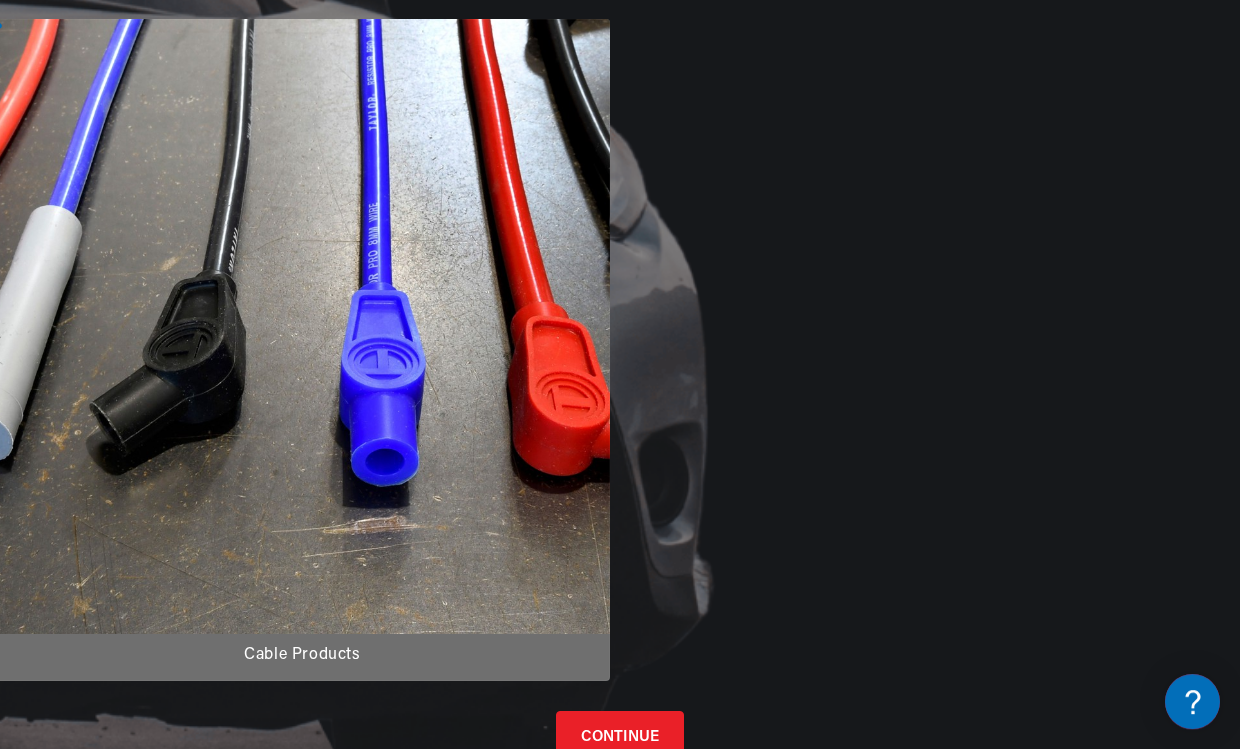 scroll, scrollTop: 1047, scrollLeft: 0, axis: vertical 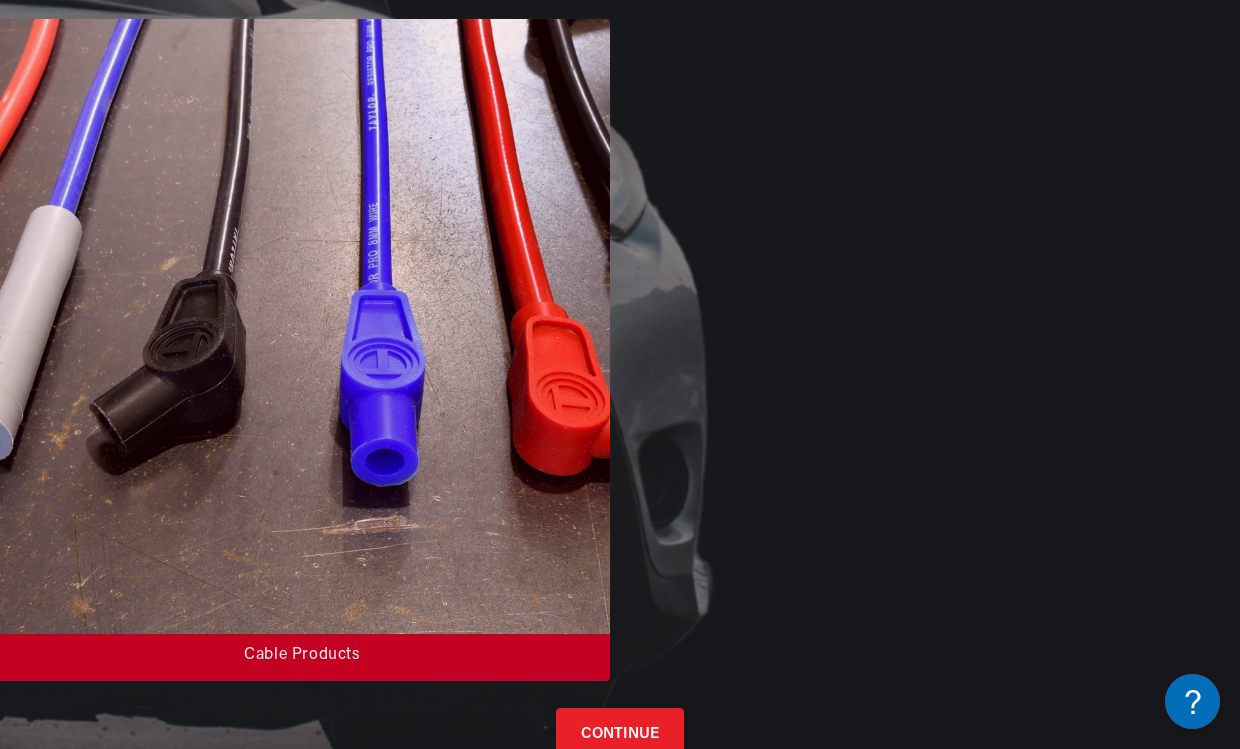 click on "CONTINUE" at bounding box center [620, 734] 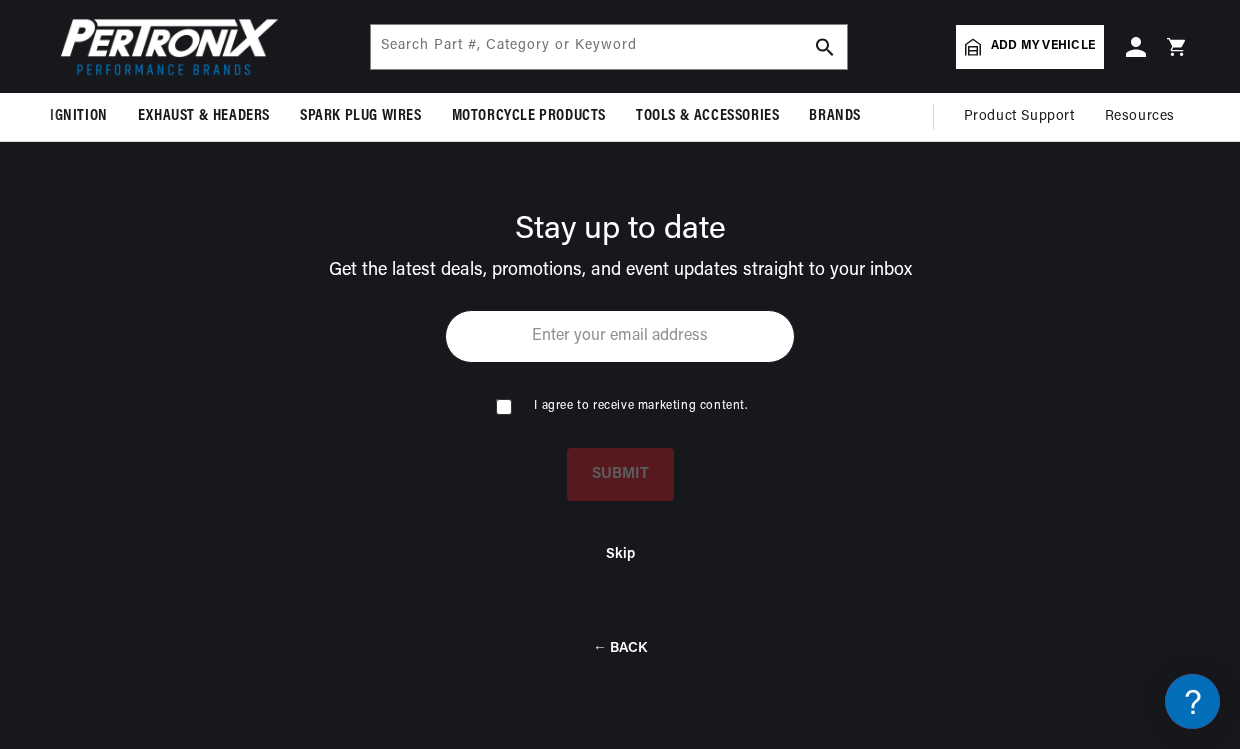 scroll, scrollTop: 143, scrollLeft: 0, axis: vertical 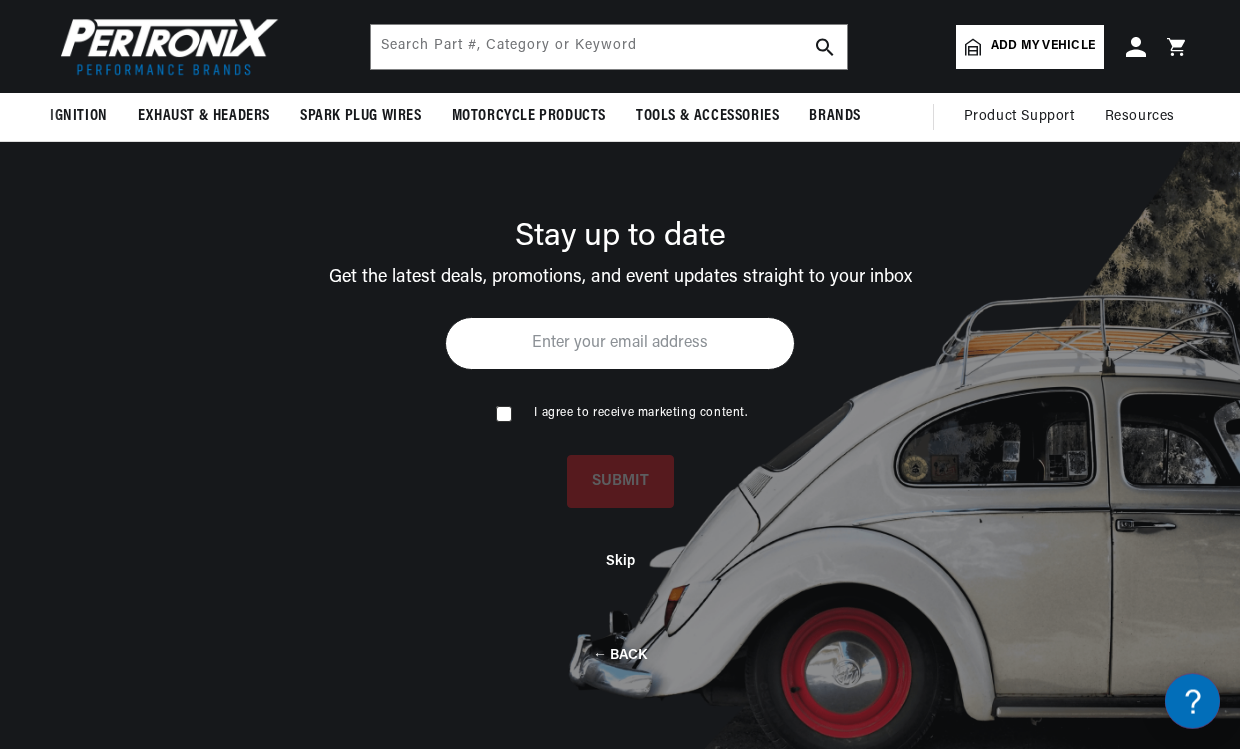 click on "Skip" at bounding box center (620, 546) 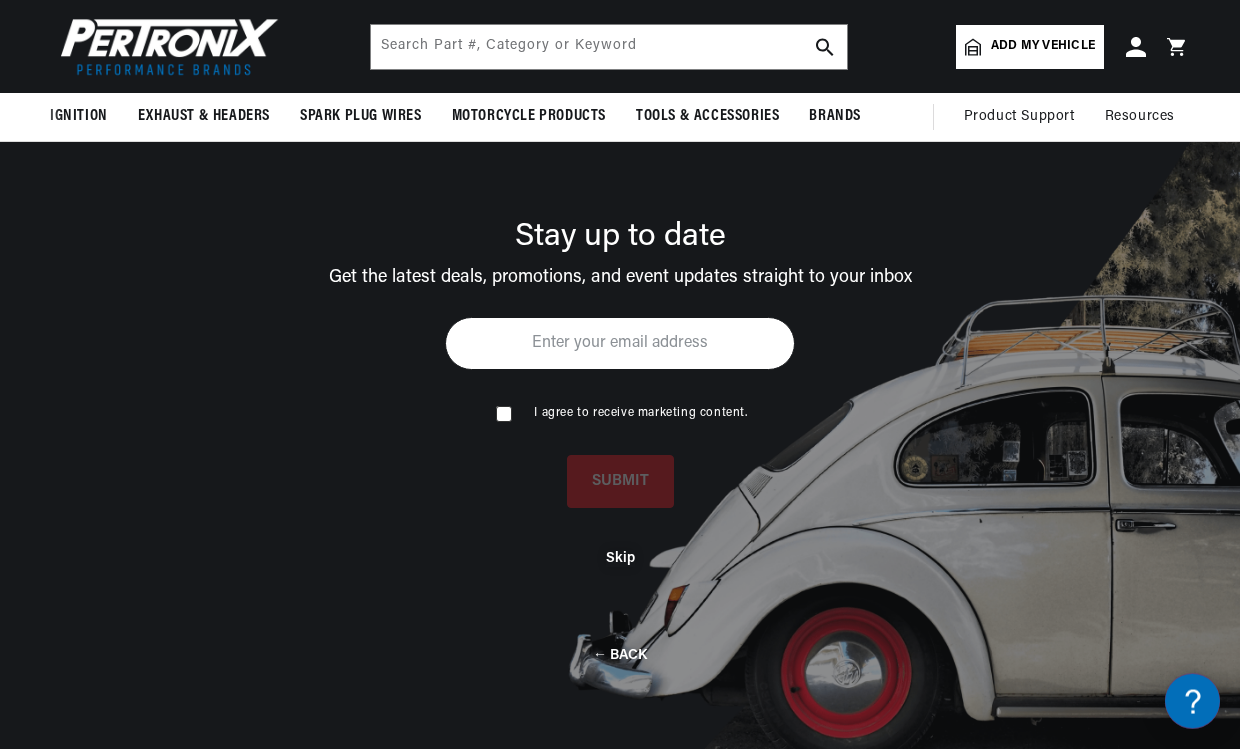 click on "Skip" at bounding box center (620, 558) 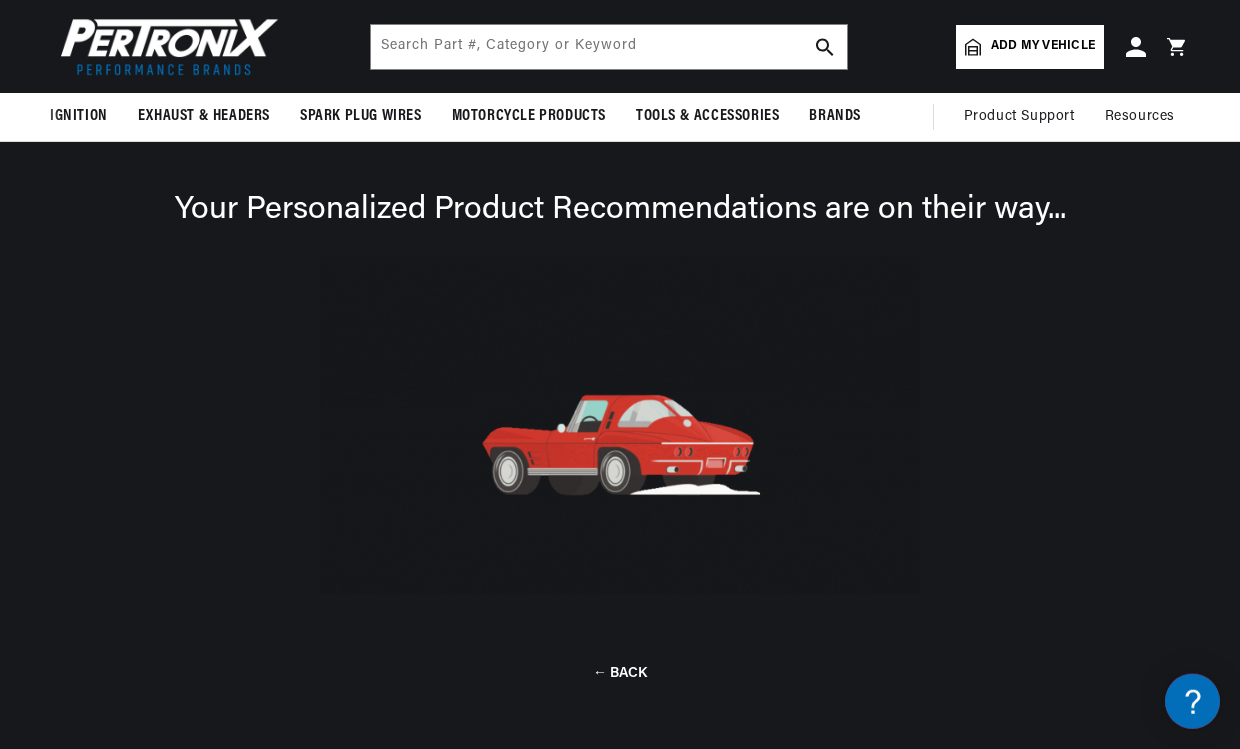 scroll, scrollTop: 143, scrollLeft: 0, axis: vertical 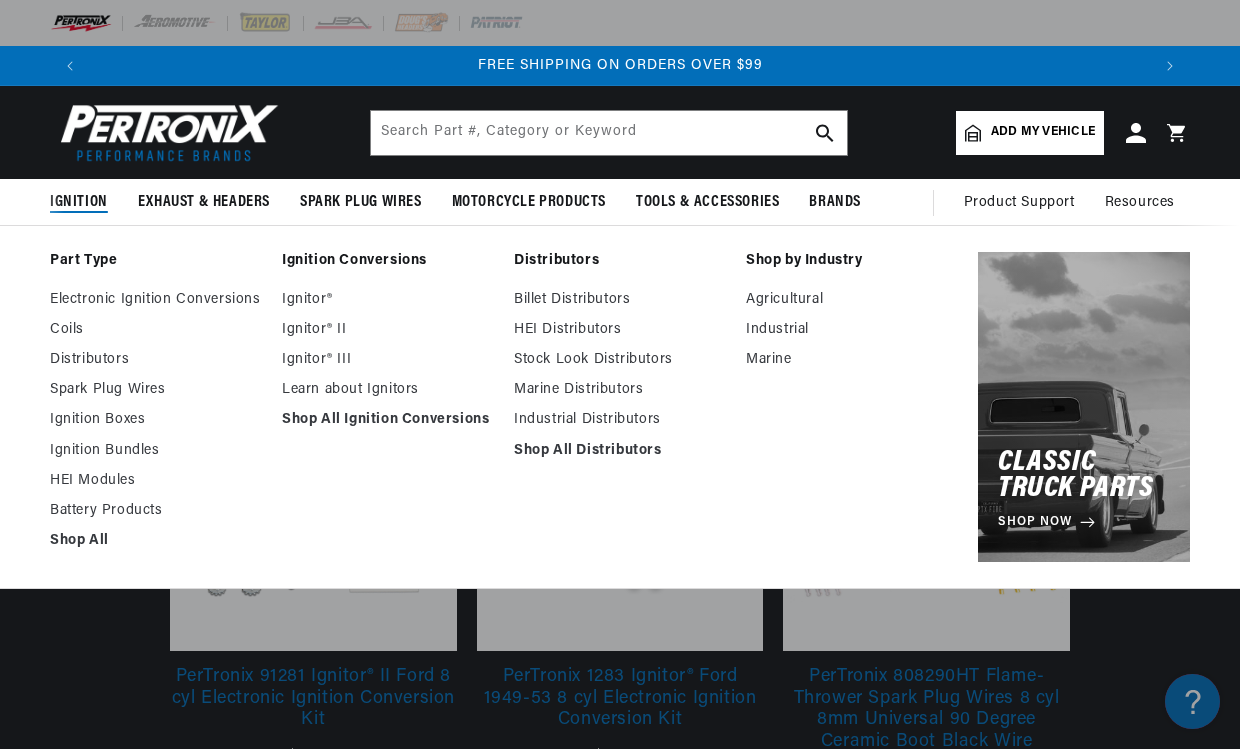 click on "Shop All Ignition Conversions" at bounding box center (388, 420) 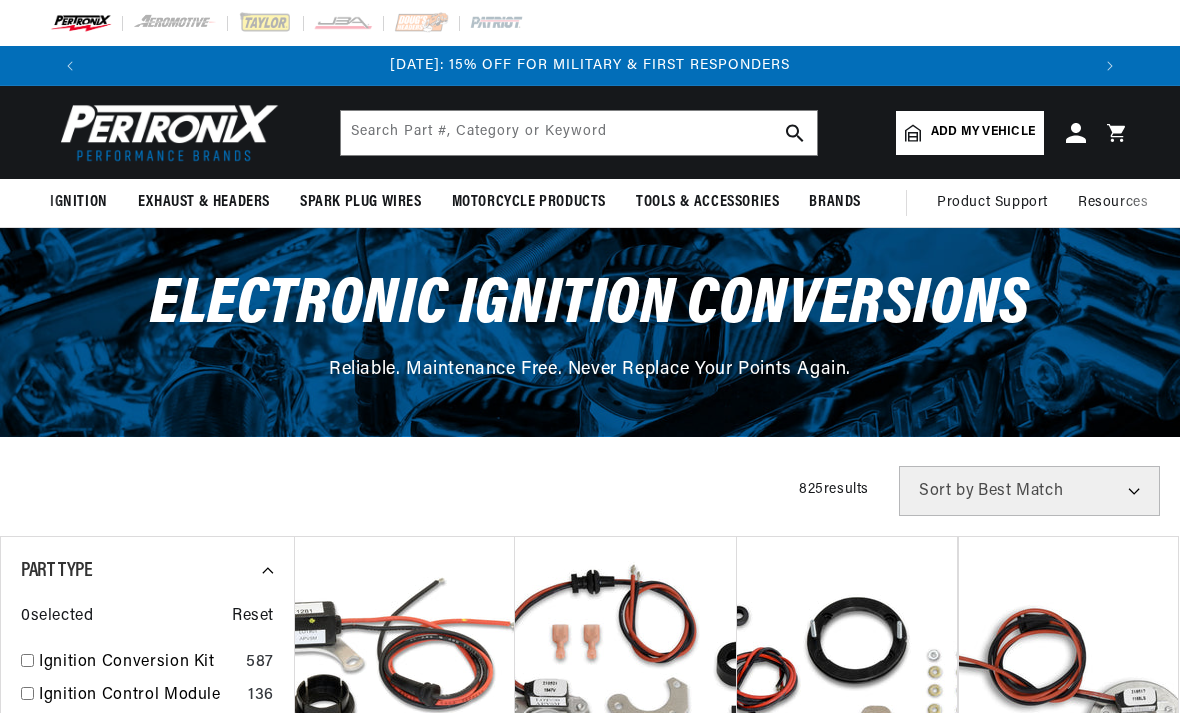 scroll, scrollTop: 0, scrollLeft: 0, axis: both 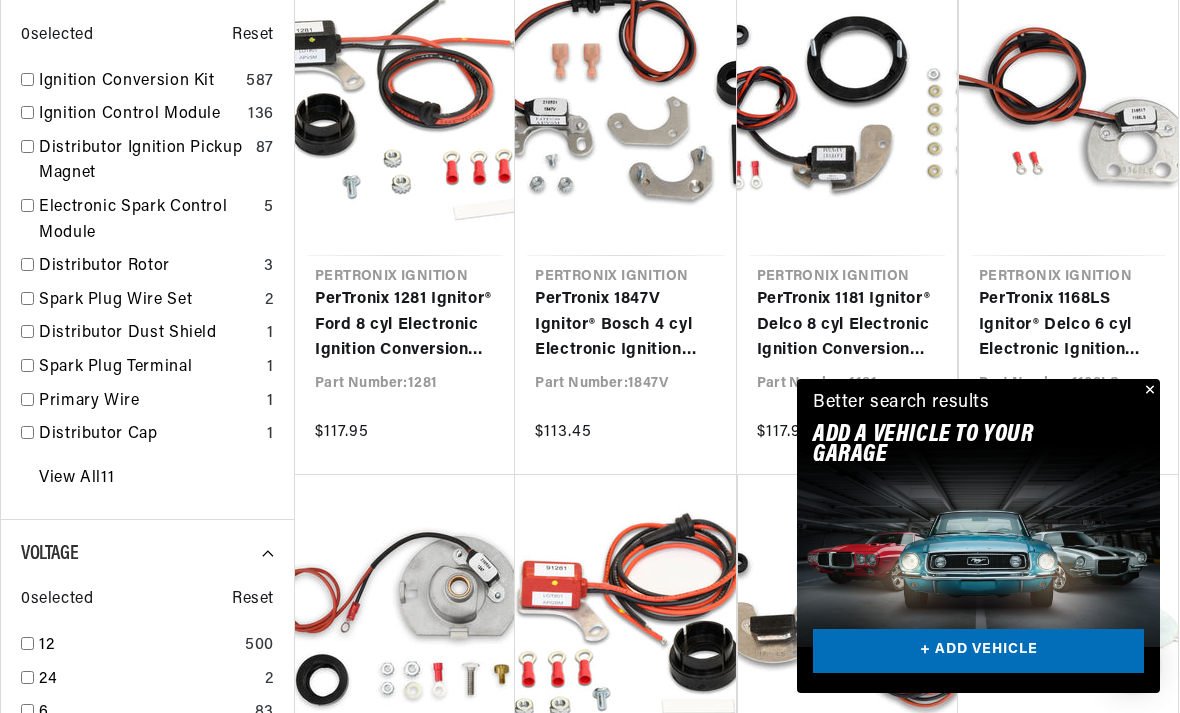 click at bounding box center [1148, 391] 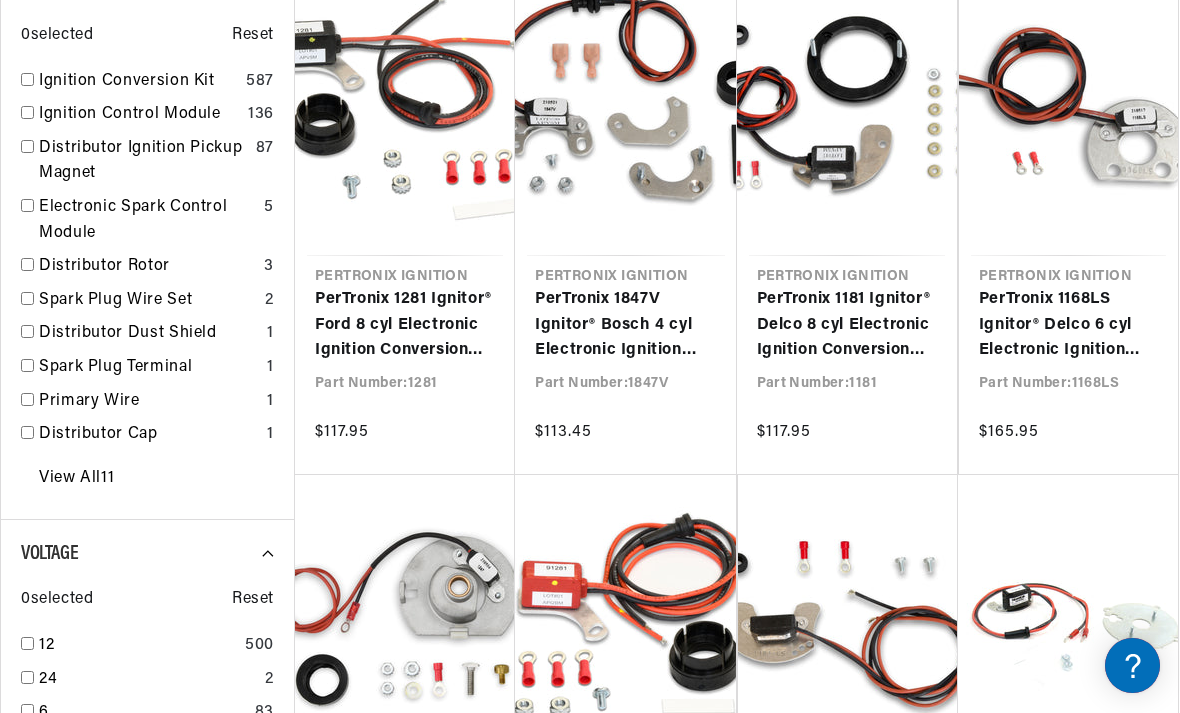 scroll, scrollTop: 0, scrollLeft: 1000, axis: horizontal 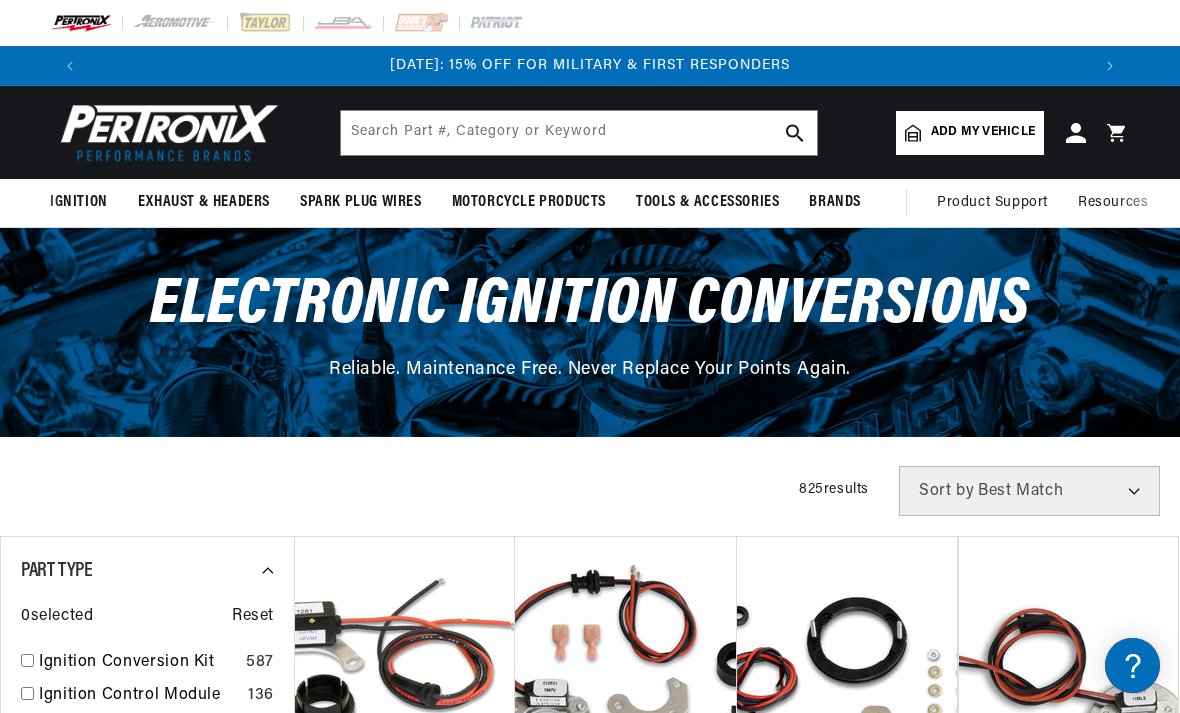 click on "Add my vehicle" at bounding box center [983, 132] 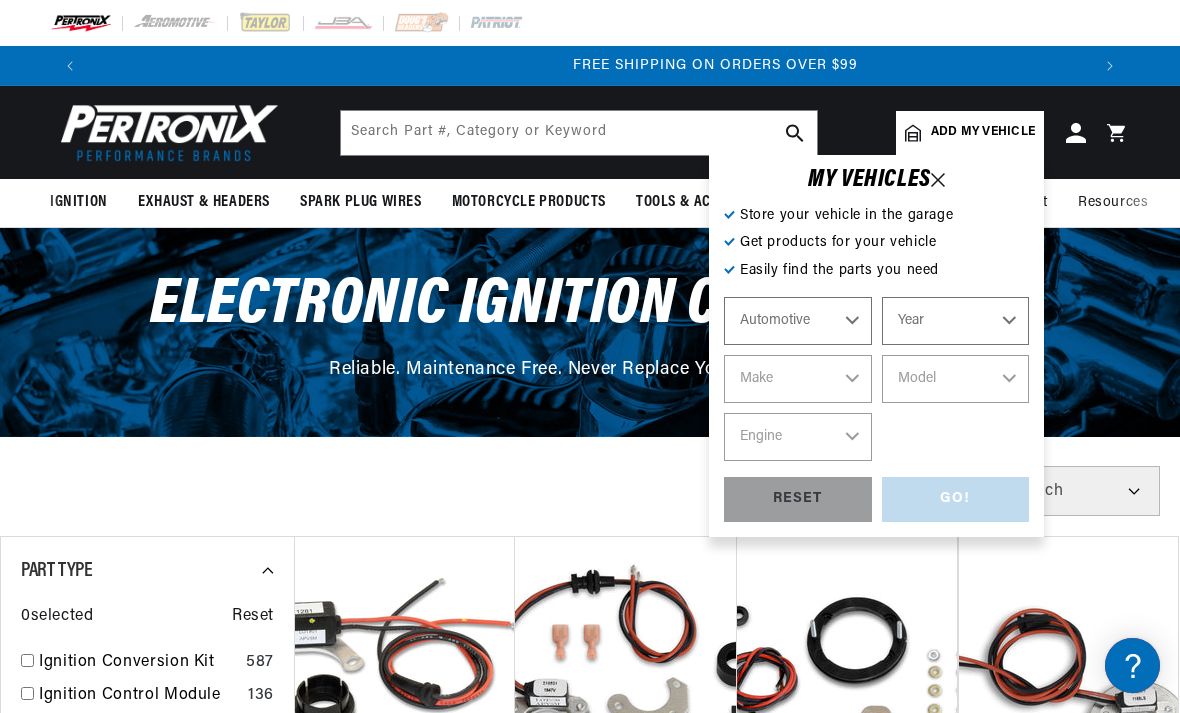 scroll, scrollTop: 0, scrollLeft: 2000, axis: horizontal 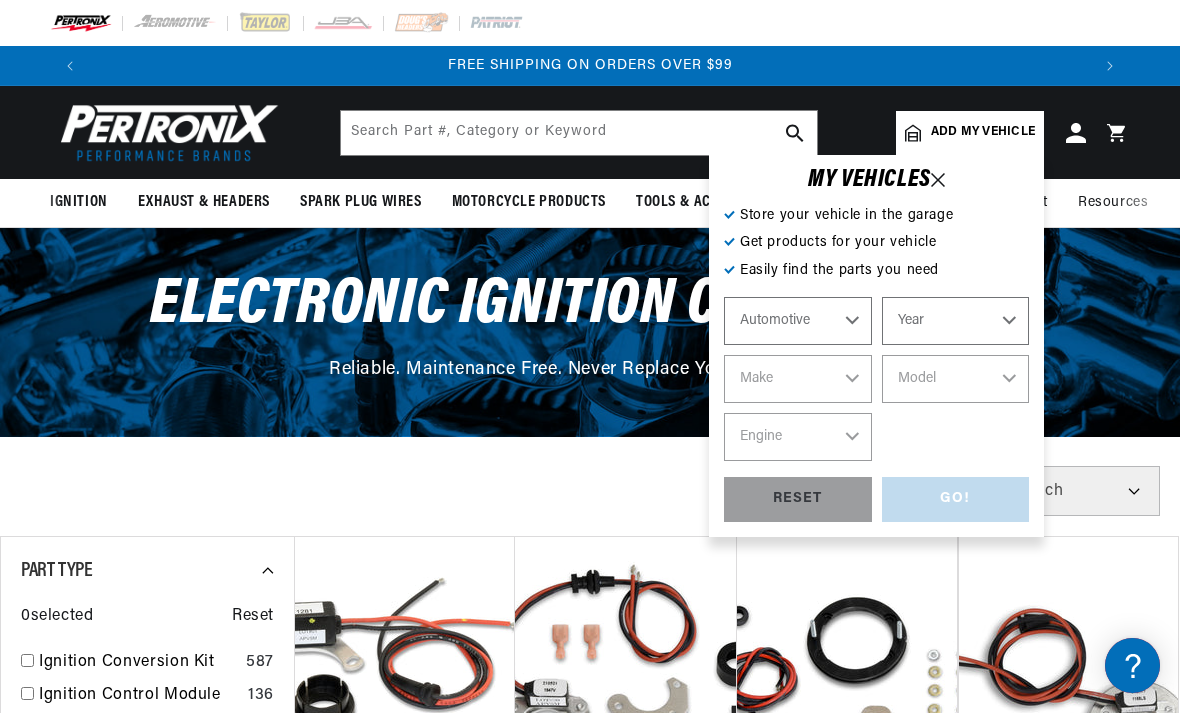 click on "GO!
RESET" at bounding box center (876, 499) 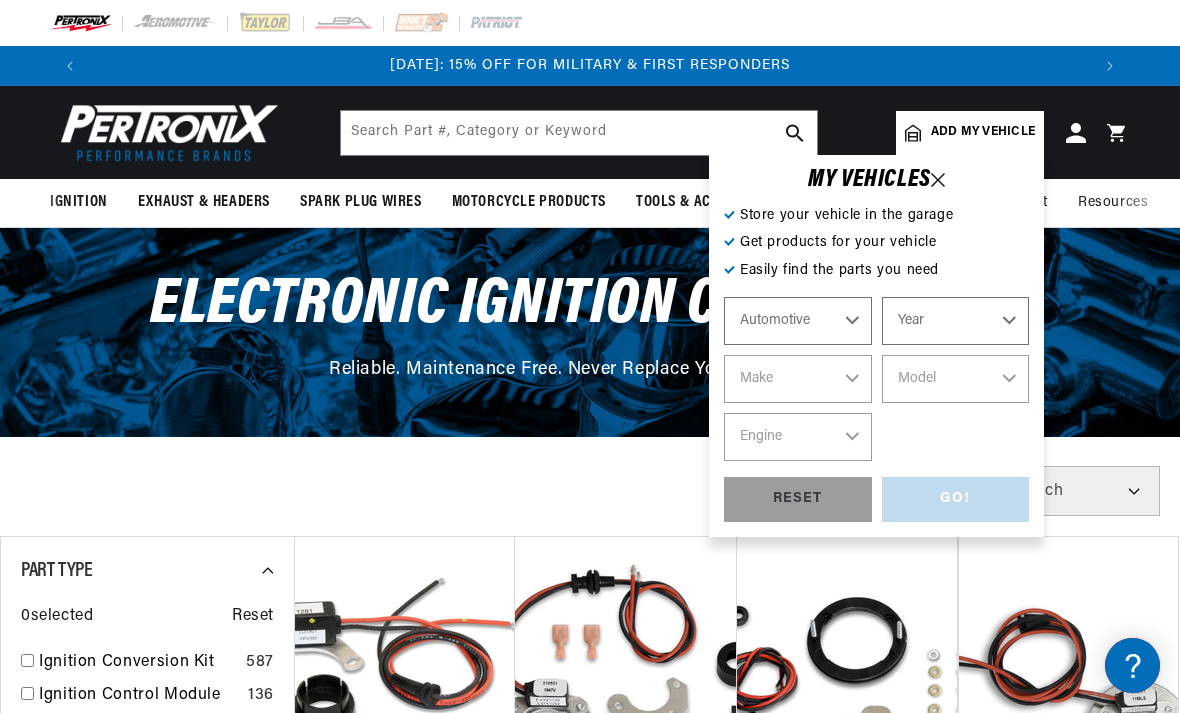 scroll, scrollTop: 0, scrollLeft: 0, axis: both 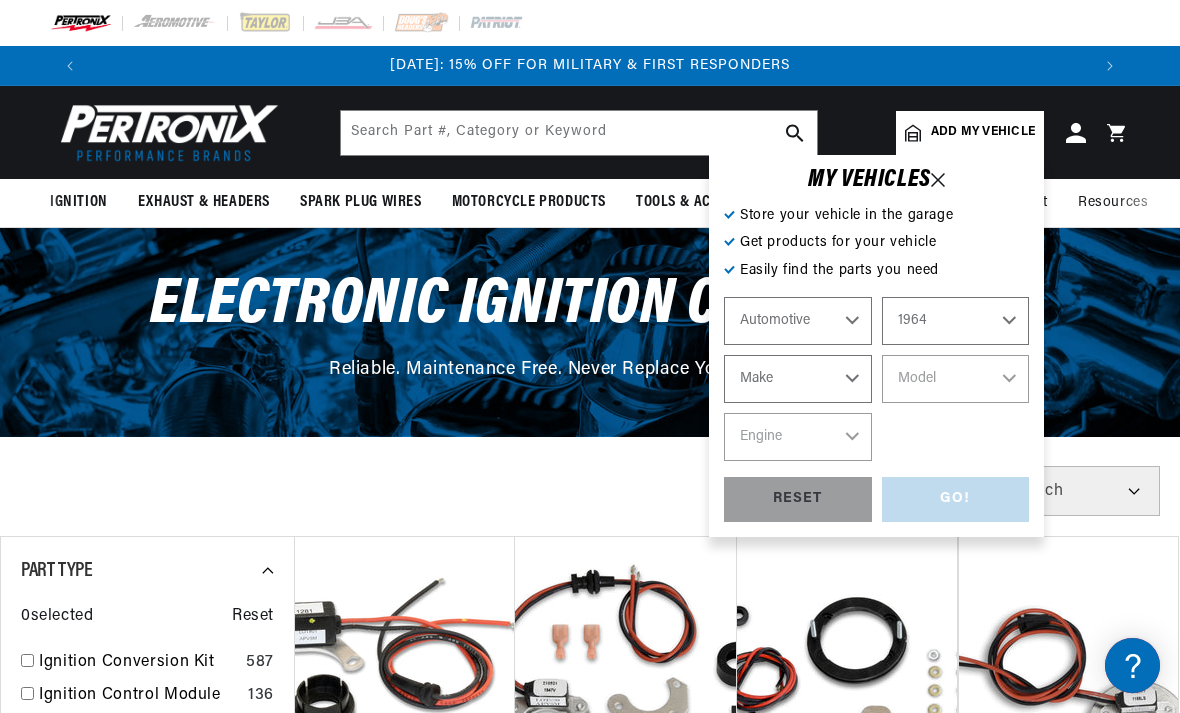 click on "2022
2021
2020
2019
2018
2017
2016
2015
2014
2013
2012
2011
2010
2009
2008
2007
2006
2005
2004
2003
2002
2001
2000
1999
1998
1997
1996
1995
1994
1993
1992
1991
1990
1989
1988
1987
1986
1985 1984" at bounding box center (956, 321) 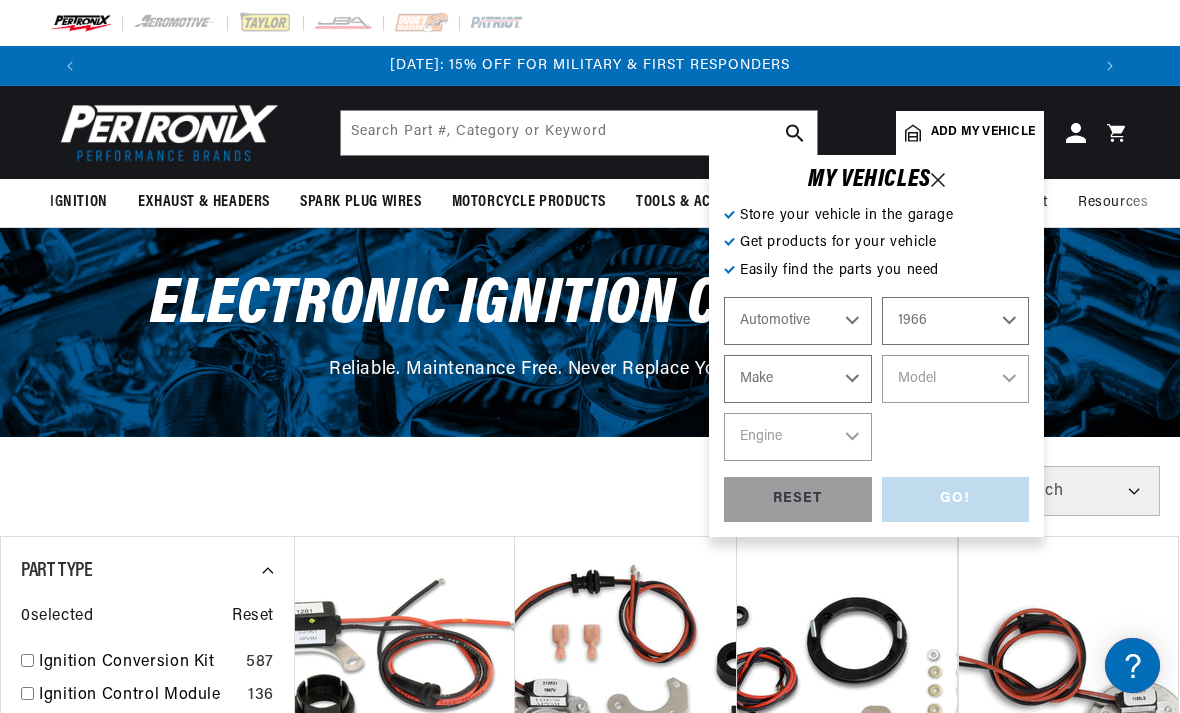 click on "Make
Alfa Romeo
American Motors
Aston Martin
Austin
Austin Healey
Avanti
Bentley
Buick
Cadillac
Checker
Chevrolet
Chrysler
Dodge
Ferrari
Ford
Ford (Europe)
GMC
Gordon-Keeble
IHC Truck
International
Jaguar
Jeep
Lamborghini
Lancia
Lincoln
Lotus
Maserati
Mercedes-Benz
Mercury
MG
Military Vehicles
Morris Nissan" at bounding box center (798, 379) 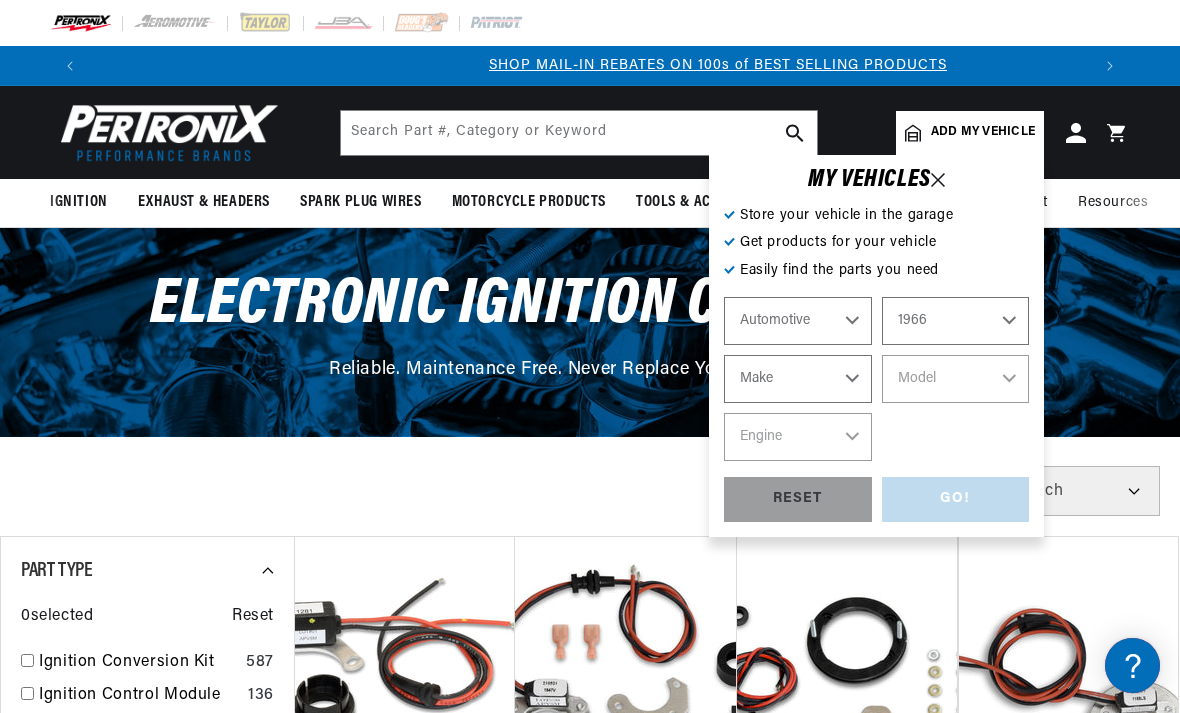 scroll, scrollTop: 0, scrollLeft: 1000, axis: horizontal 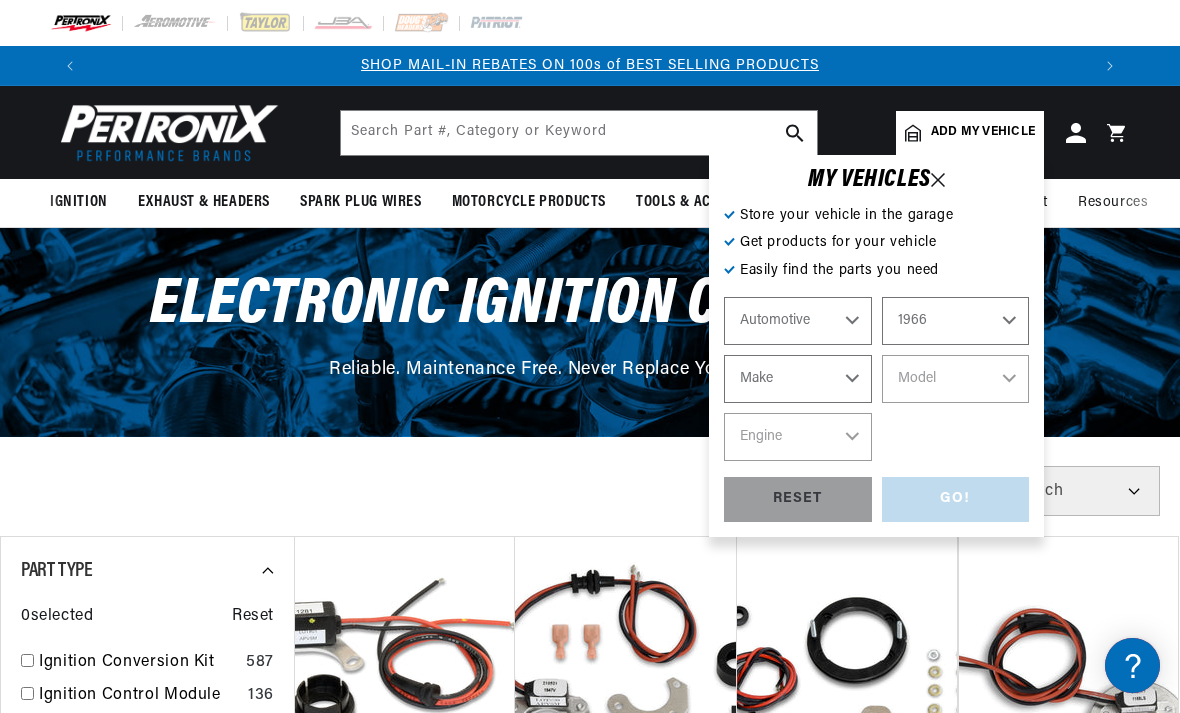 select on "Ford" 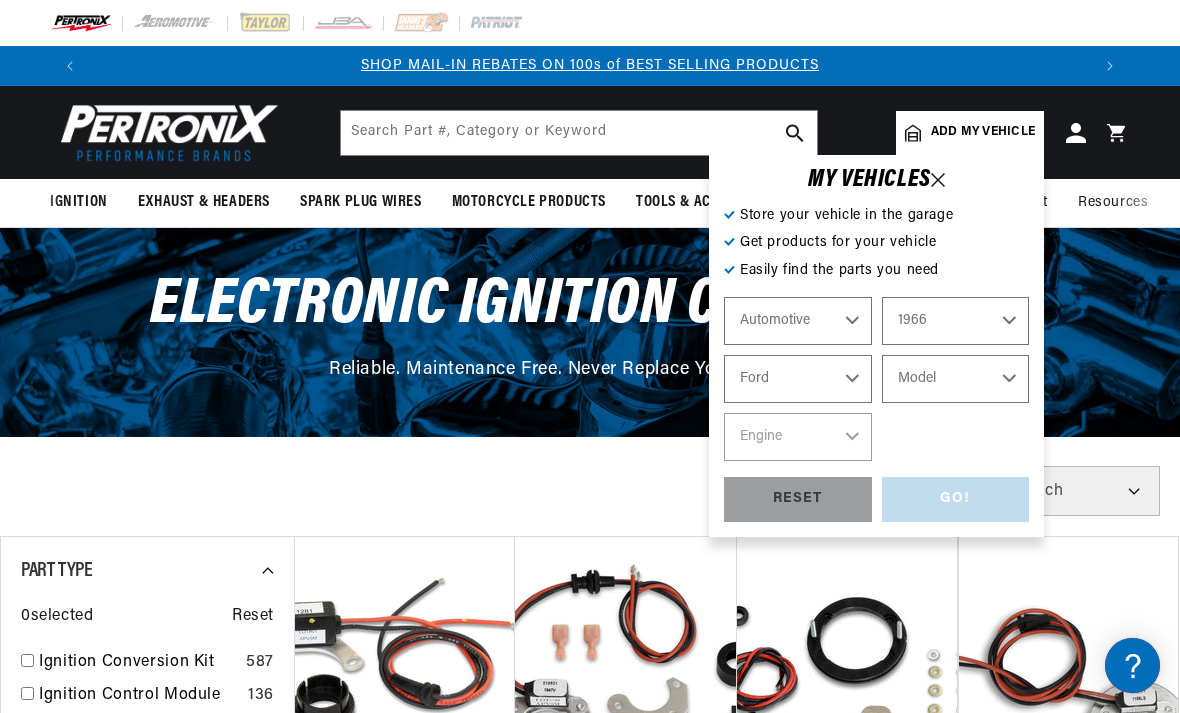 click on "Model
Bronco
Club Wagon
Country Sedan
Country Squire
Custom
Custom 500
Econoline
F-100
F-250
F-350
Fairlane
Falcon
Galaxie
Galaxie 500
GT40
LTD
Mustang
P-100
Ranch Wagon
Ranchero
Thunderbird" at bounding box center (956, 379) 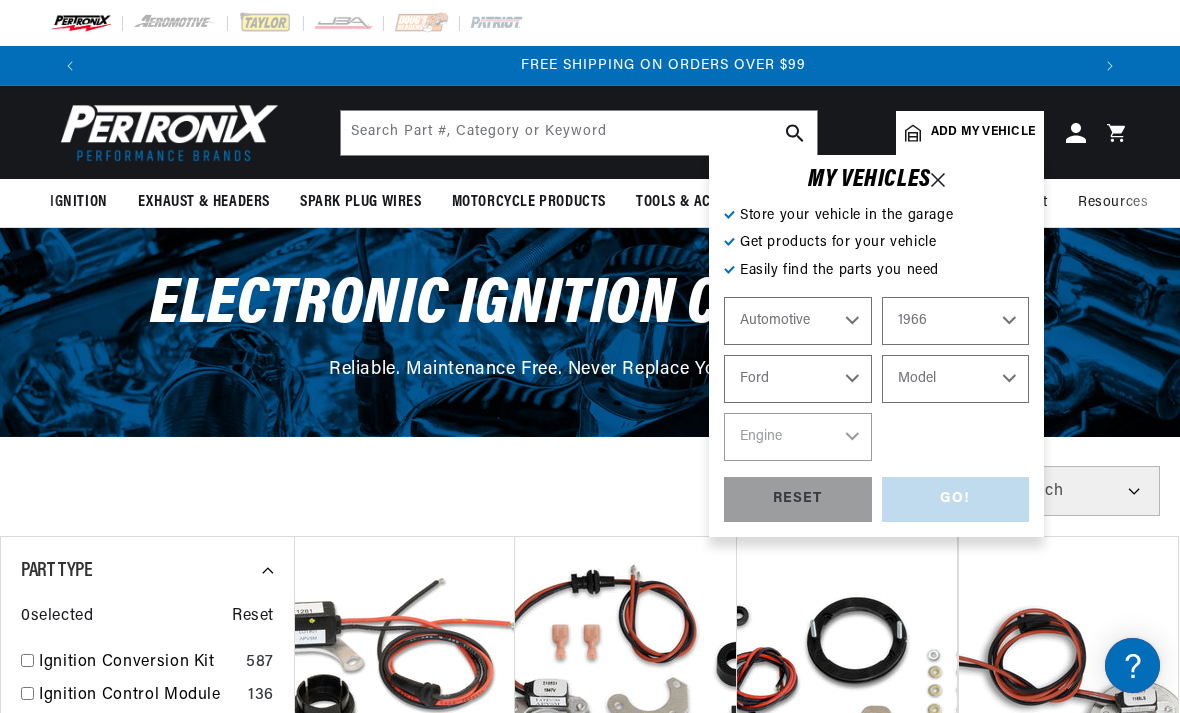 scroll, scrollTop: 0, scrollLeft: 2000, axis: horizontal 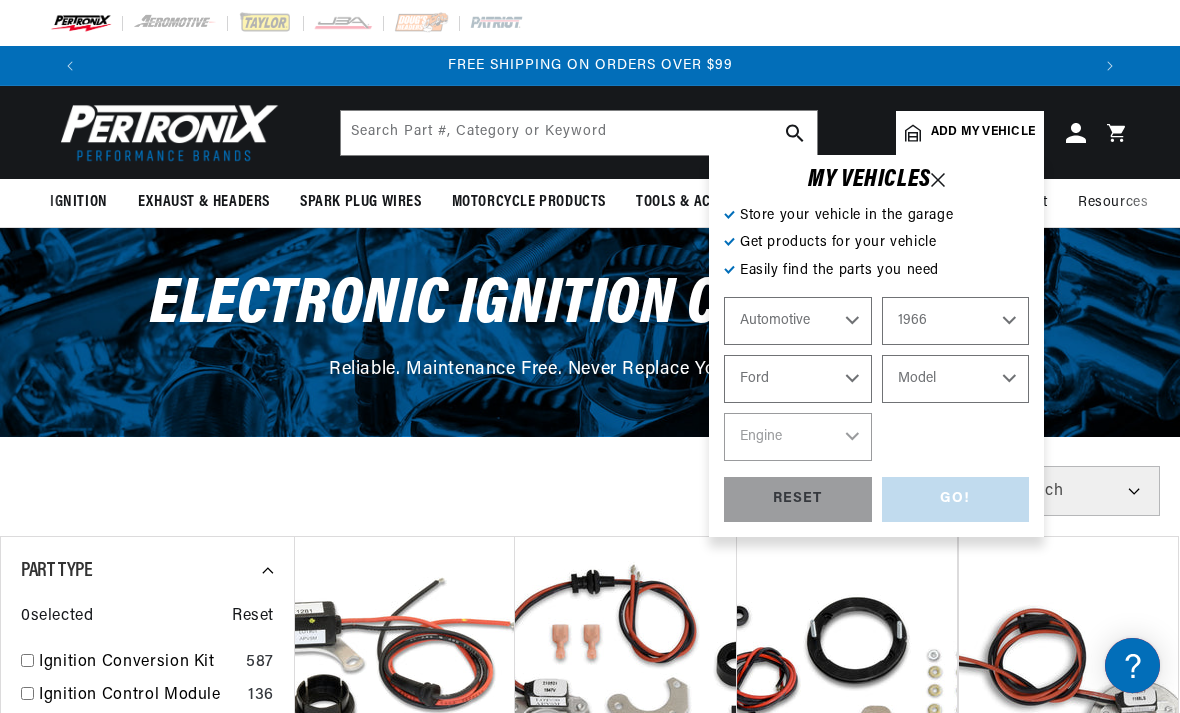 select on "Thunderbird" 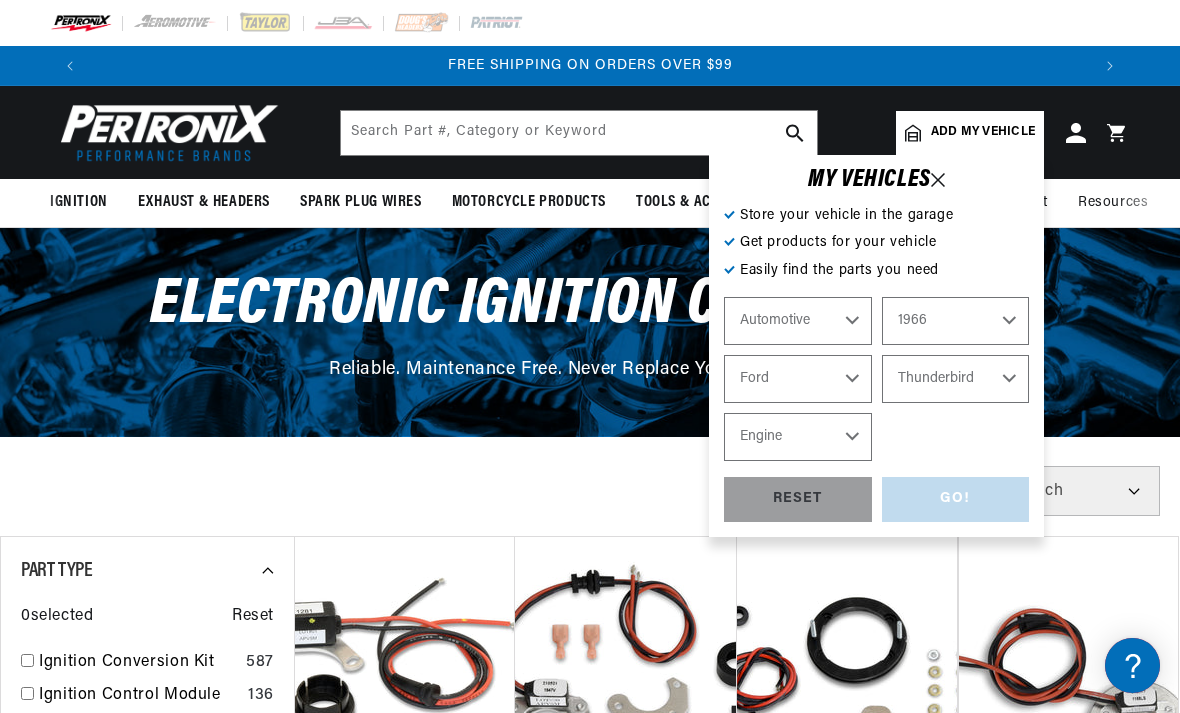 click on "Engine
5.4L
6.6L
7.5L
352cid / 5.8L
390cid / 6.4L
427cid / 7.0L
428cid / 7.0L" at bounding box center [798, 437] 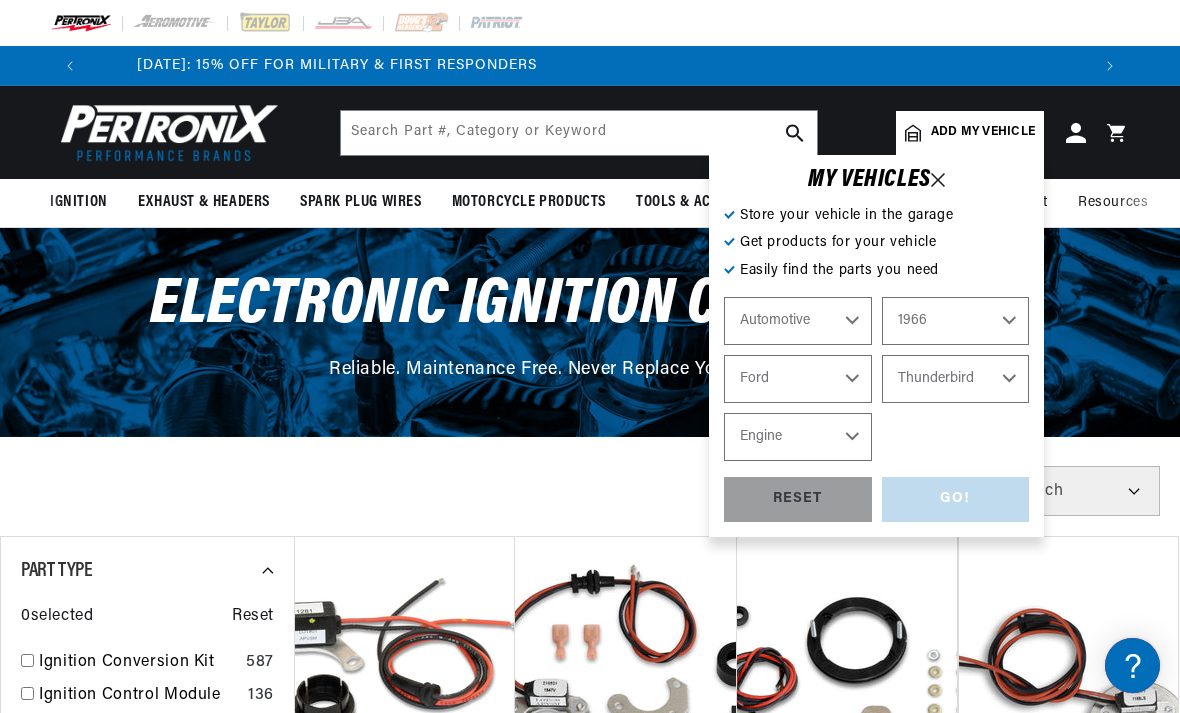 scroll, scrollTop: 0, scrollLeft: 0, axis: both 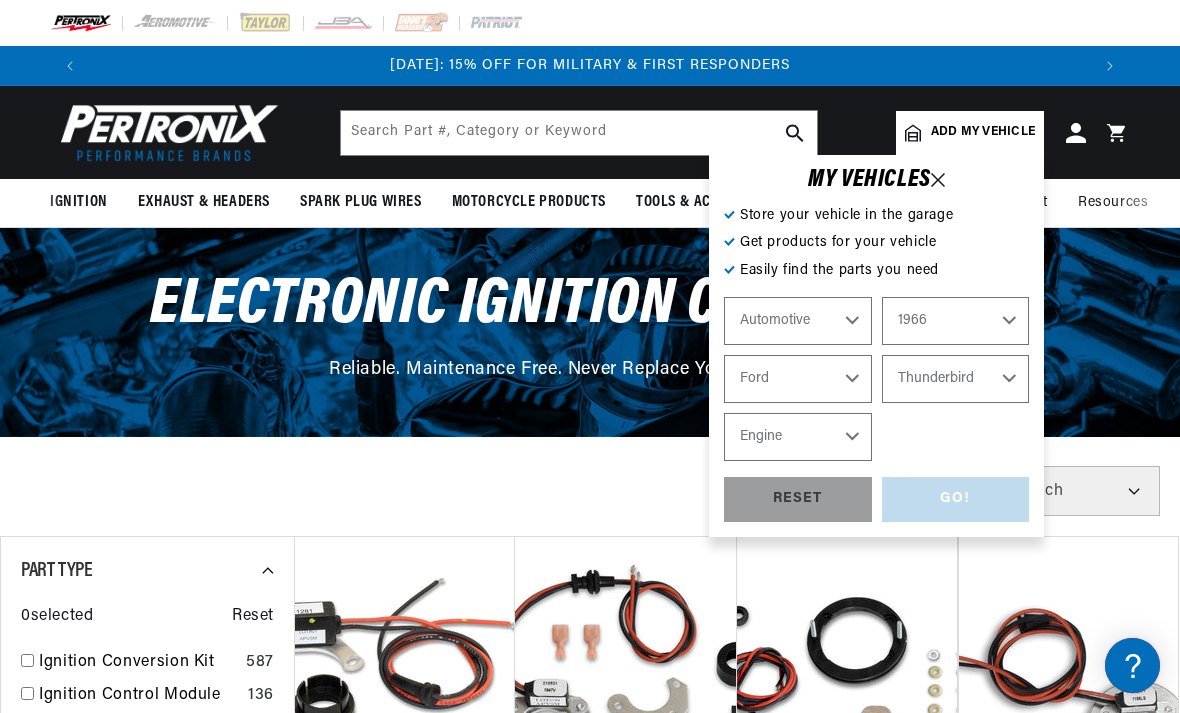 select on "390cid-6.4L" 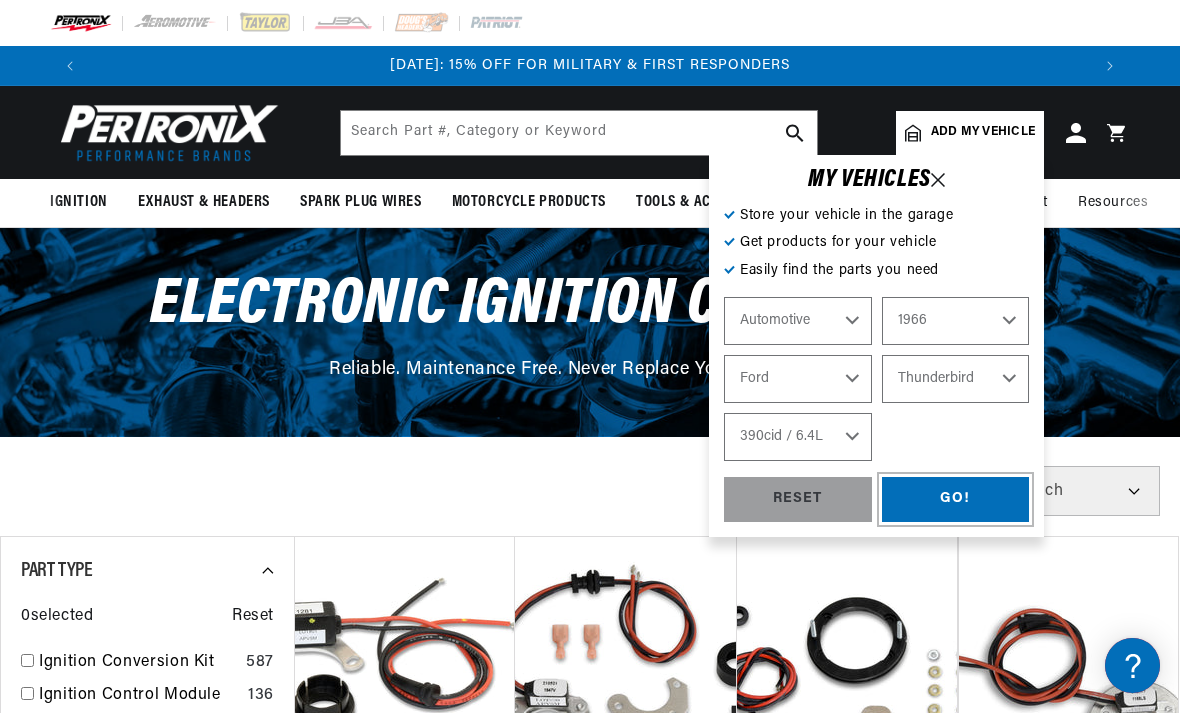 click on "GO!" at bounding box center (956, 499) 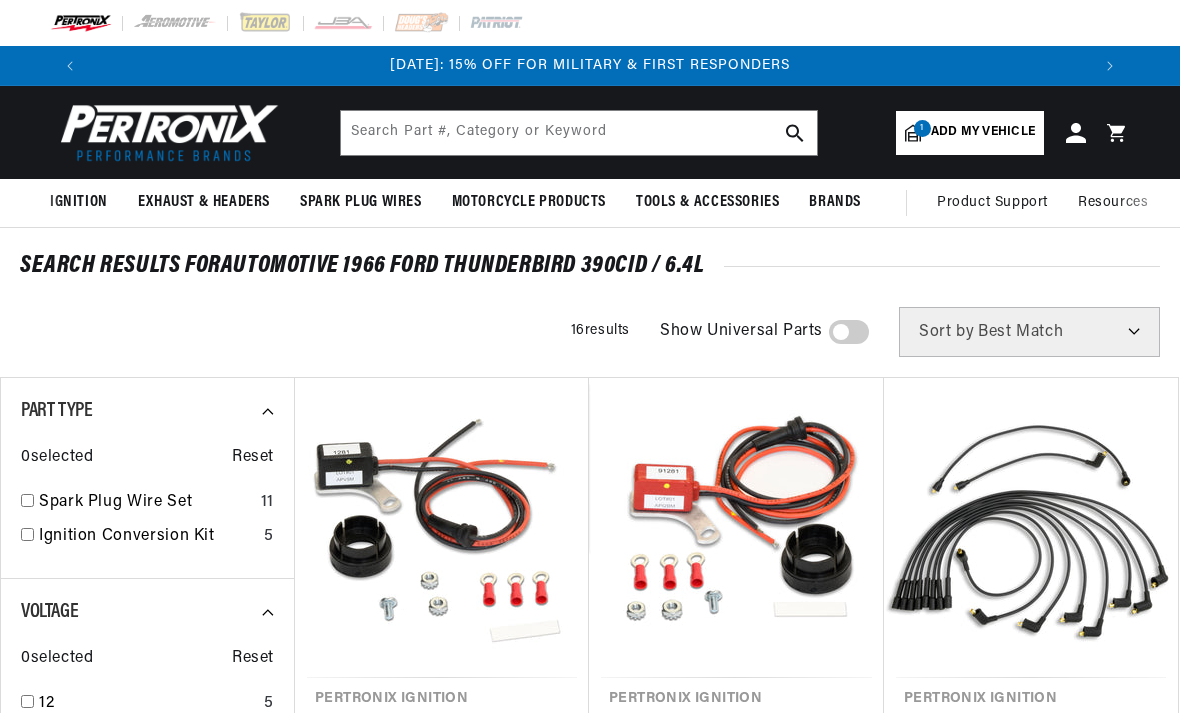scroll, scrollTop: 0, scrollLeft: 0, axis: both 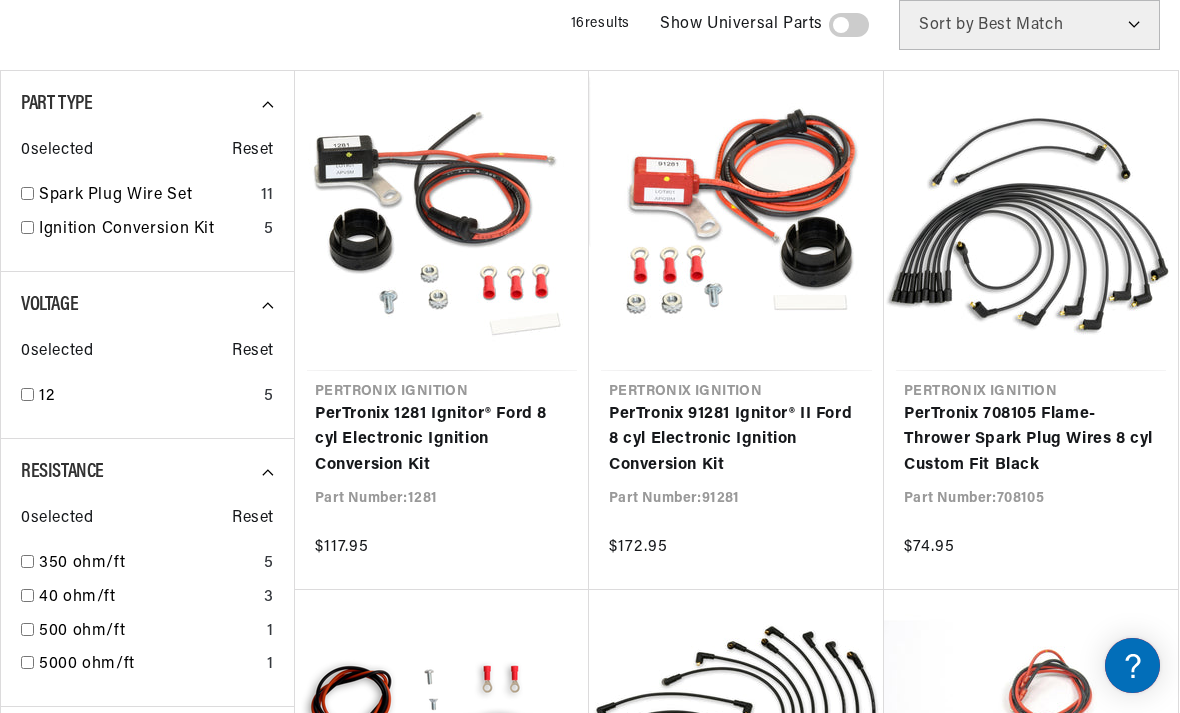 click on "PerTronix 708105 Flame-Thrower Spark Plug Wires 8 cyl Custom Fit Black" at bounding box center (1031, 440) 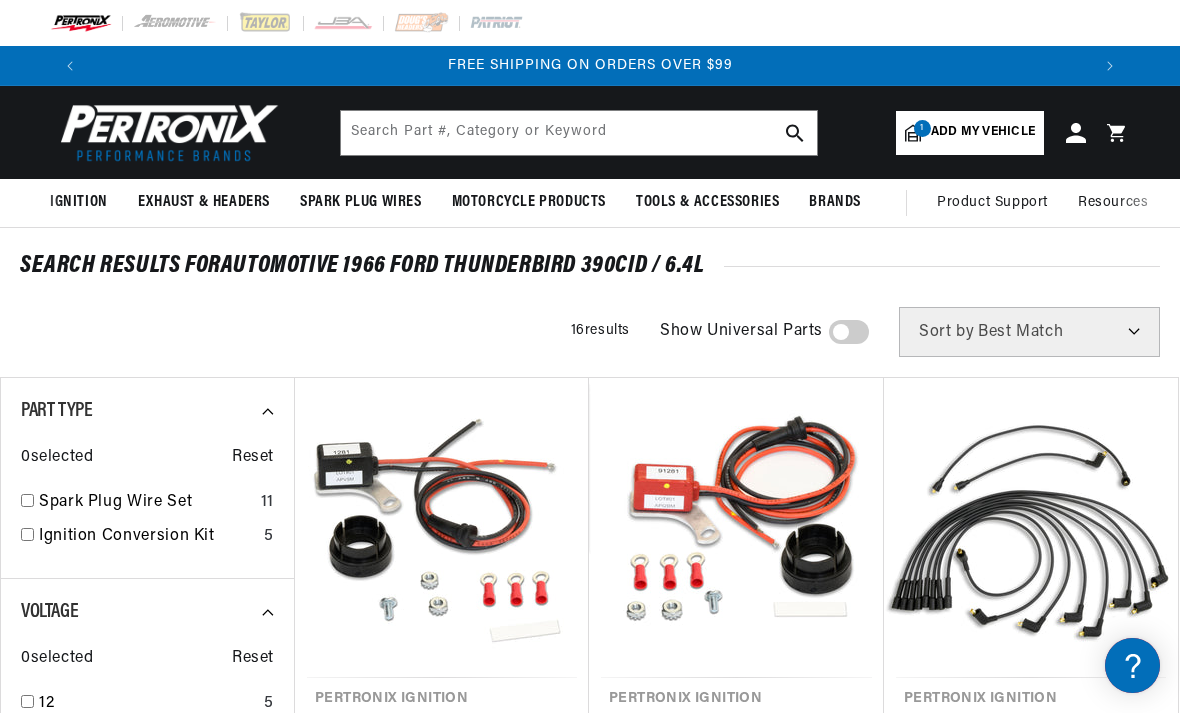 scroll, scrollTop: 371, scrollLeft: 0, axis: vertical 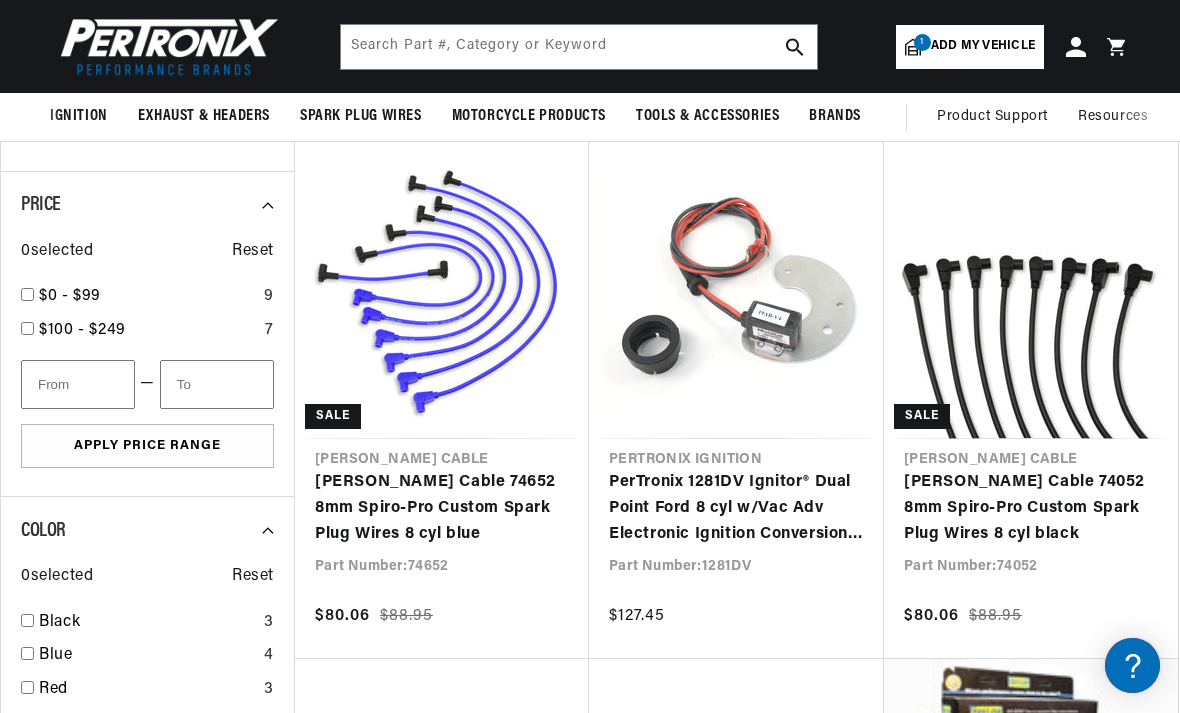 click on "[PERSON_NAME] Cable 74652 8mm Spiro-Pro Custom Spark Plug Wires 8 cyl blue" at bounding box center (442, 508) 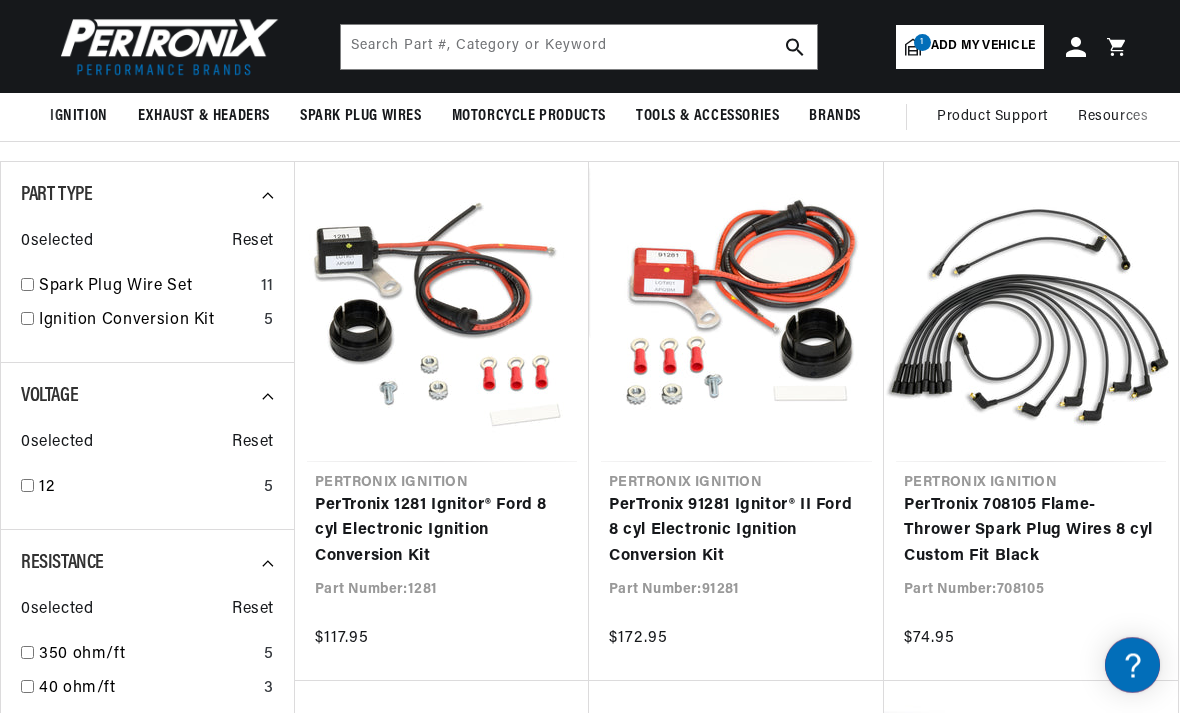 scroll, scrollTop: 208, scrollLeft: 0, axis: vertical 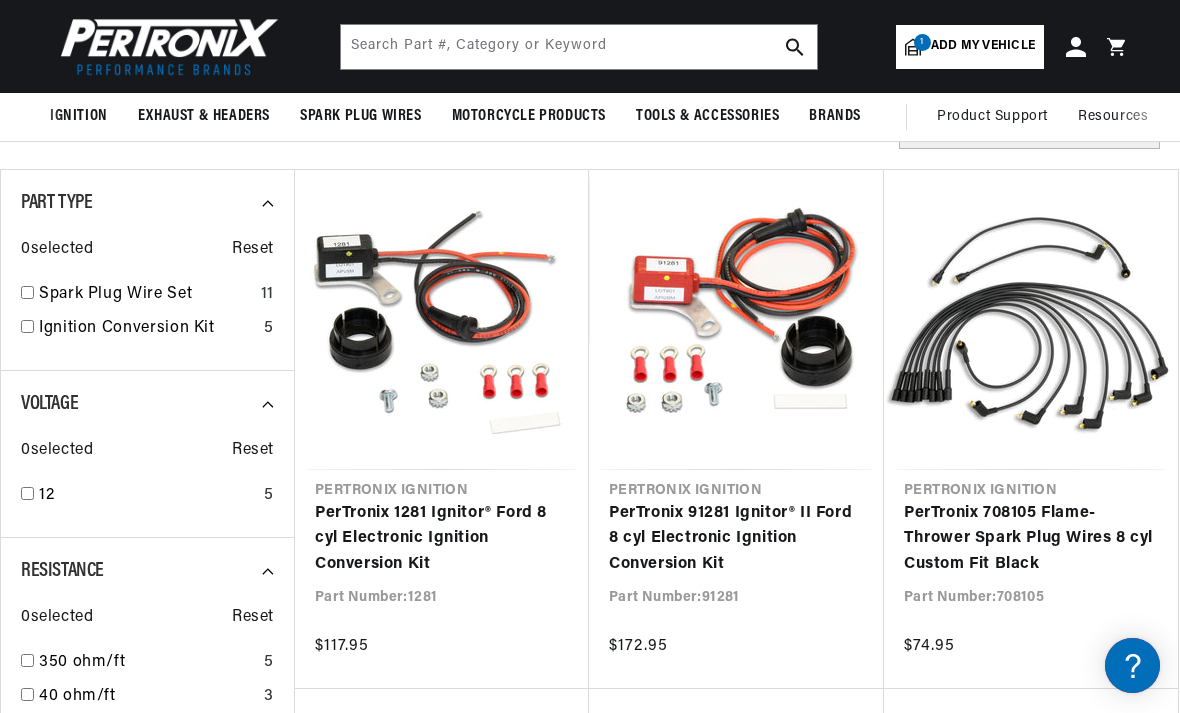click on "PerTronix 708105 Flame-Thrower Spark Plug Wires 8 cyl Custom Fit Black" at bounding box center [1031, 539] 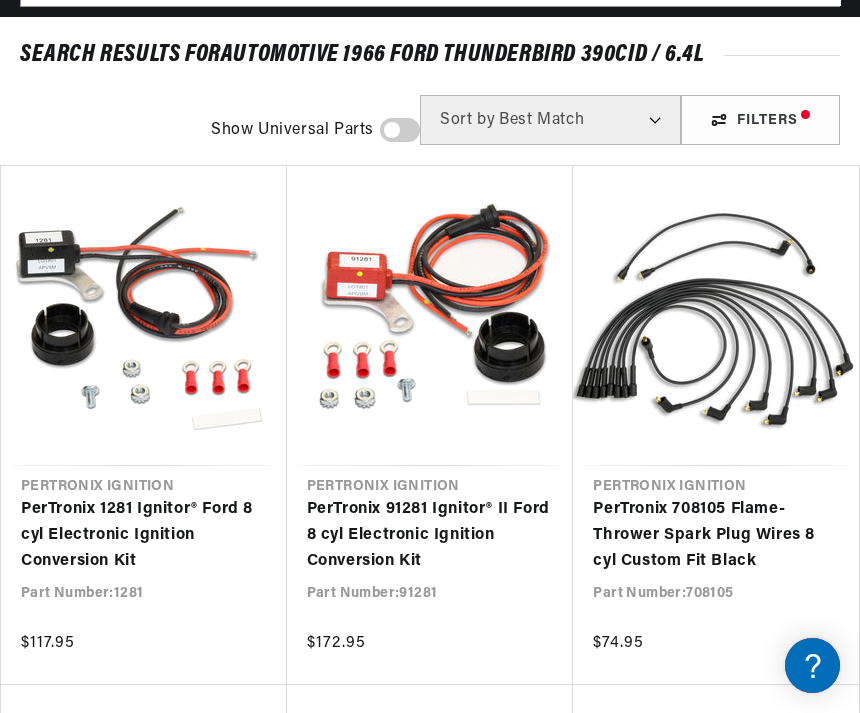 scroll, scrollTop: 191, scrollLeft: 0, axis: vertical 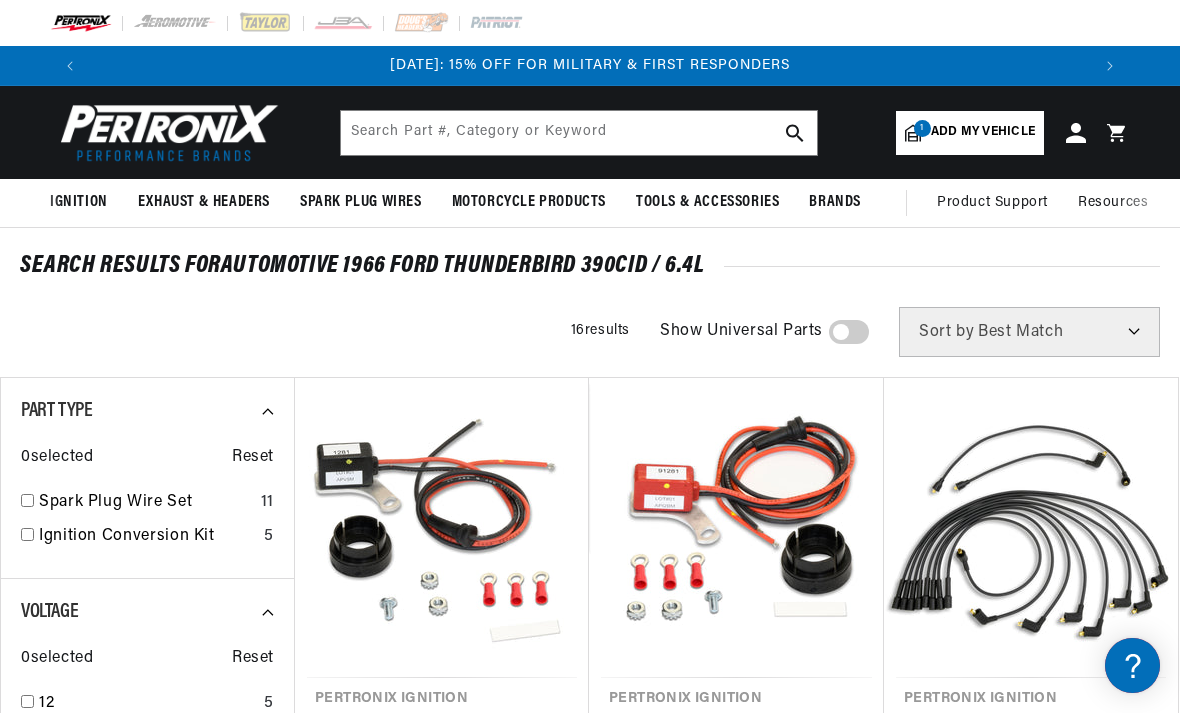 click 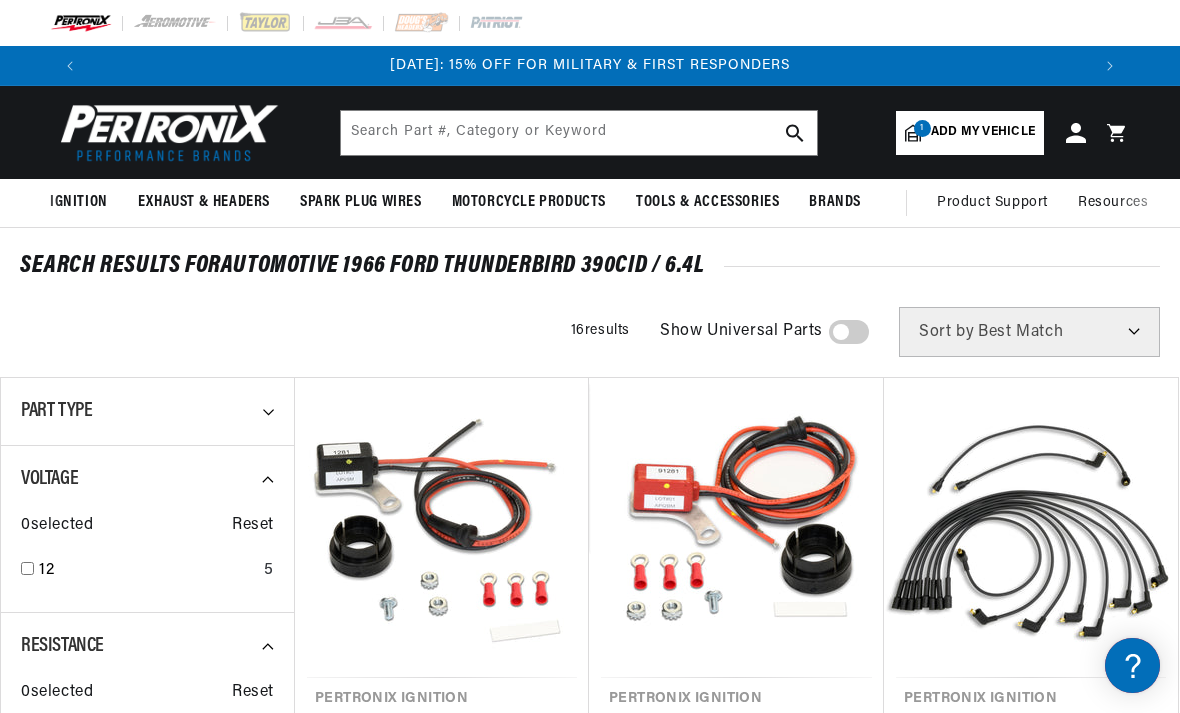 click on "Part Type" at bounding box center (147, 411) 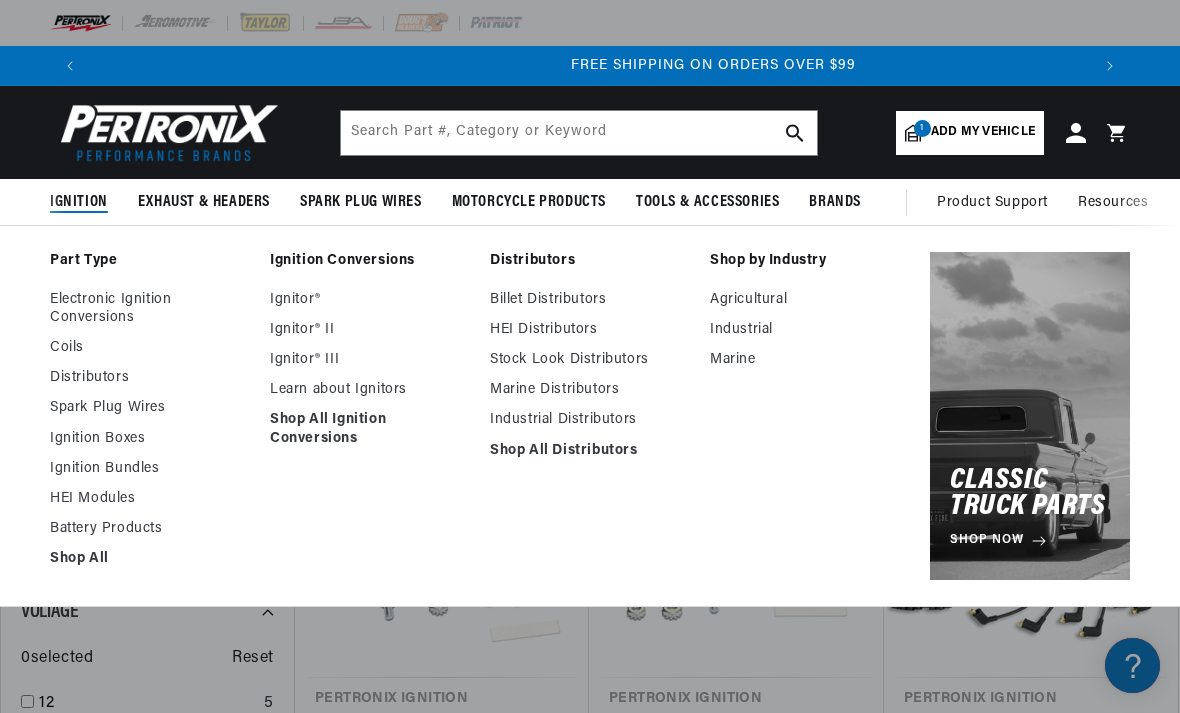 scroll, scrollTop: 0, scrollLeft: 2000, axis: horizontal 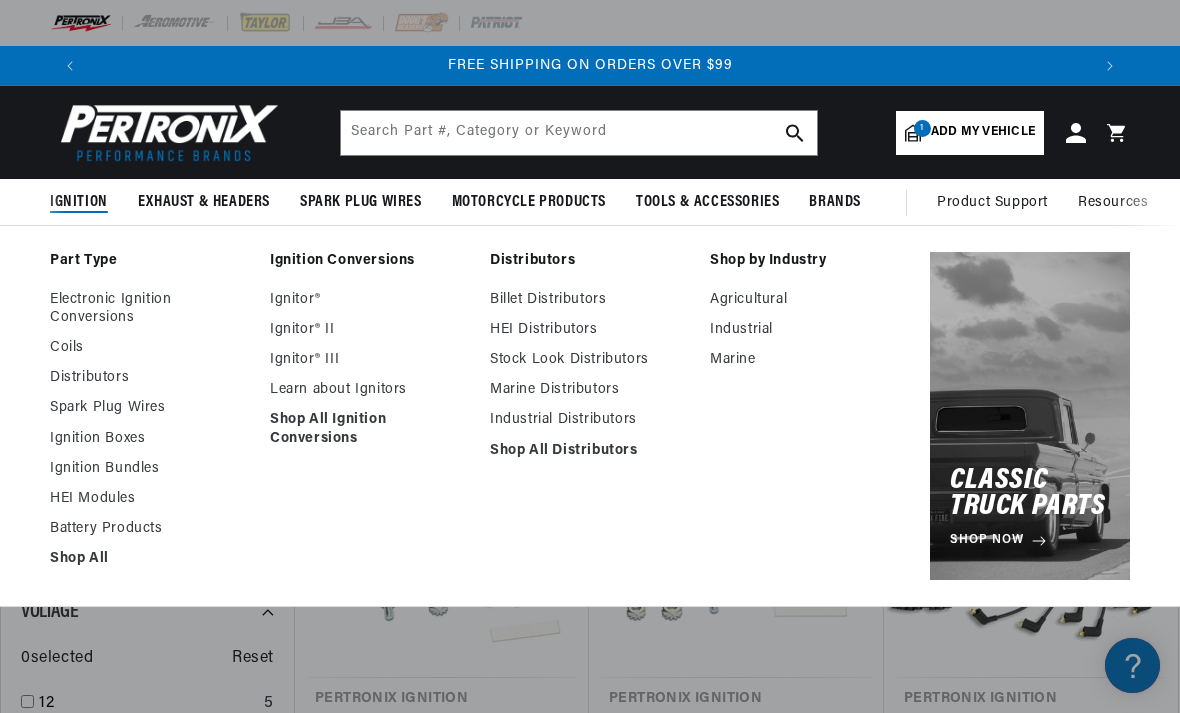 click on "Part Type
Electronic Ignition Conversions
Coils
Distributors" at bounding box center [590, 416] 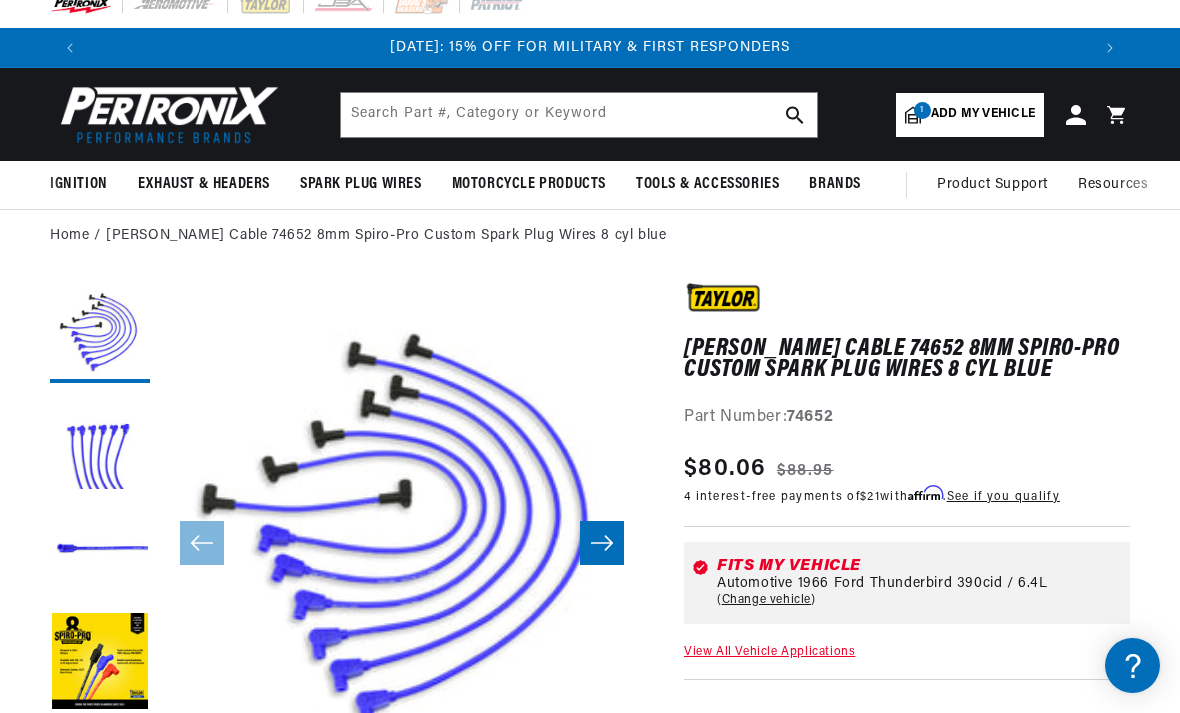 scroll, scrollTop: 126, scrollLeft: 0, axis: vertical 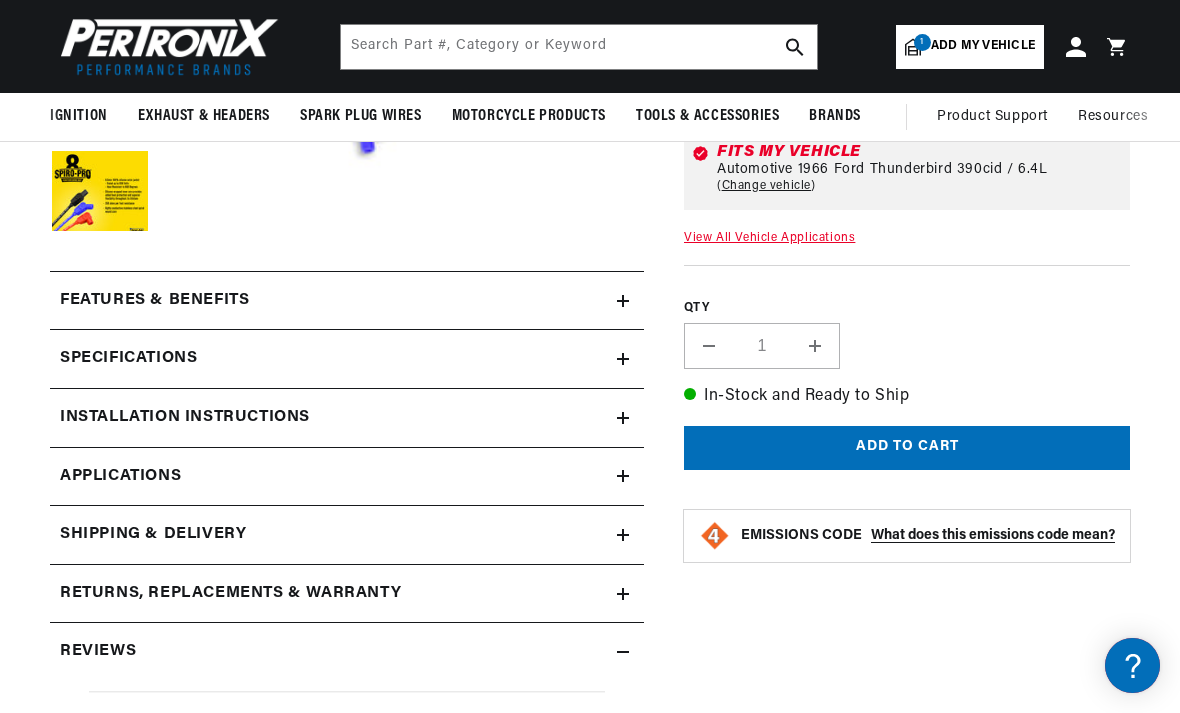 click on "Features & Benefits" at bounding box center [154, 301] 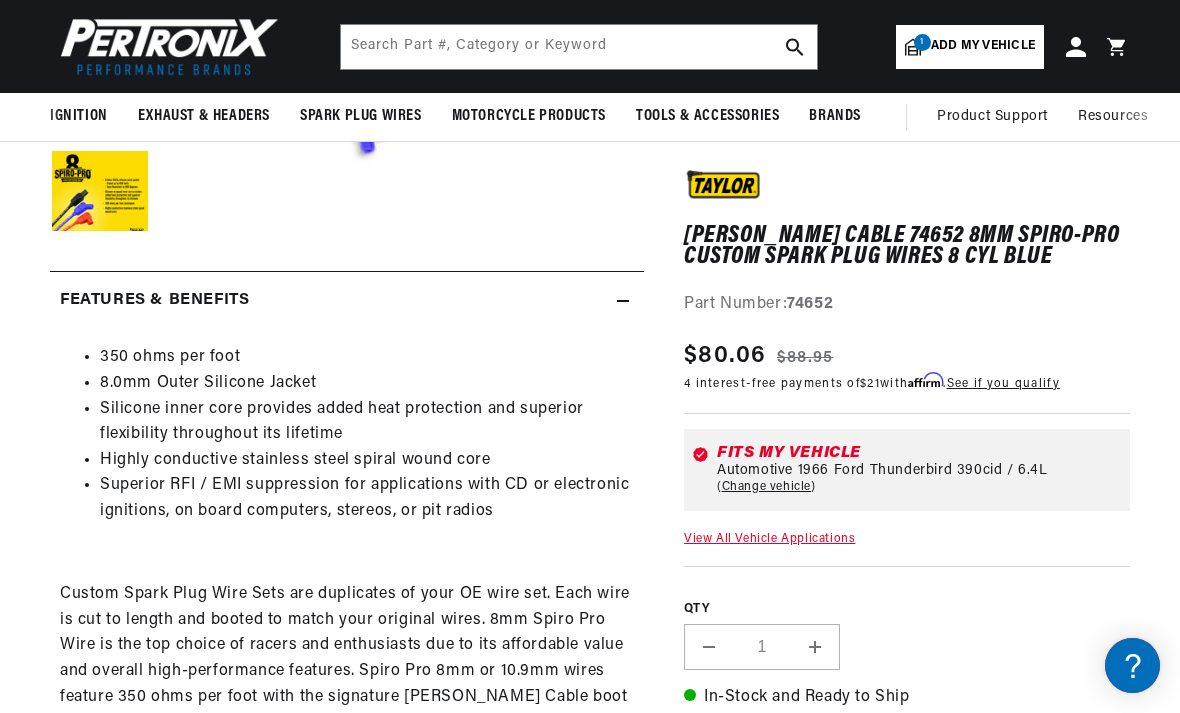 scroll, scrollTop: 0, scrollLeft: 1000, axis: horizontal 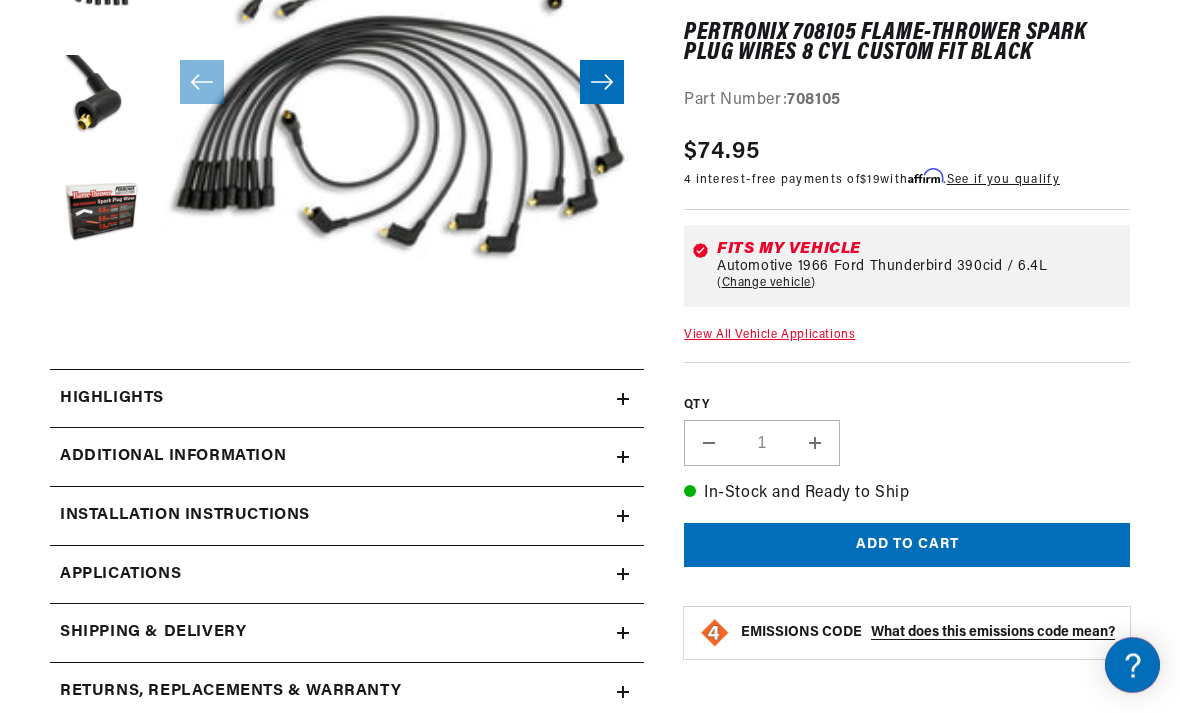 click on "Highlights" at bounding box center (112, 400) 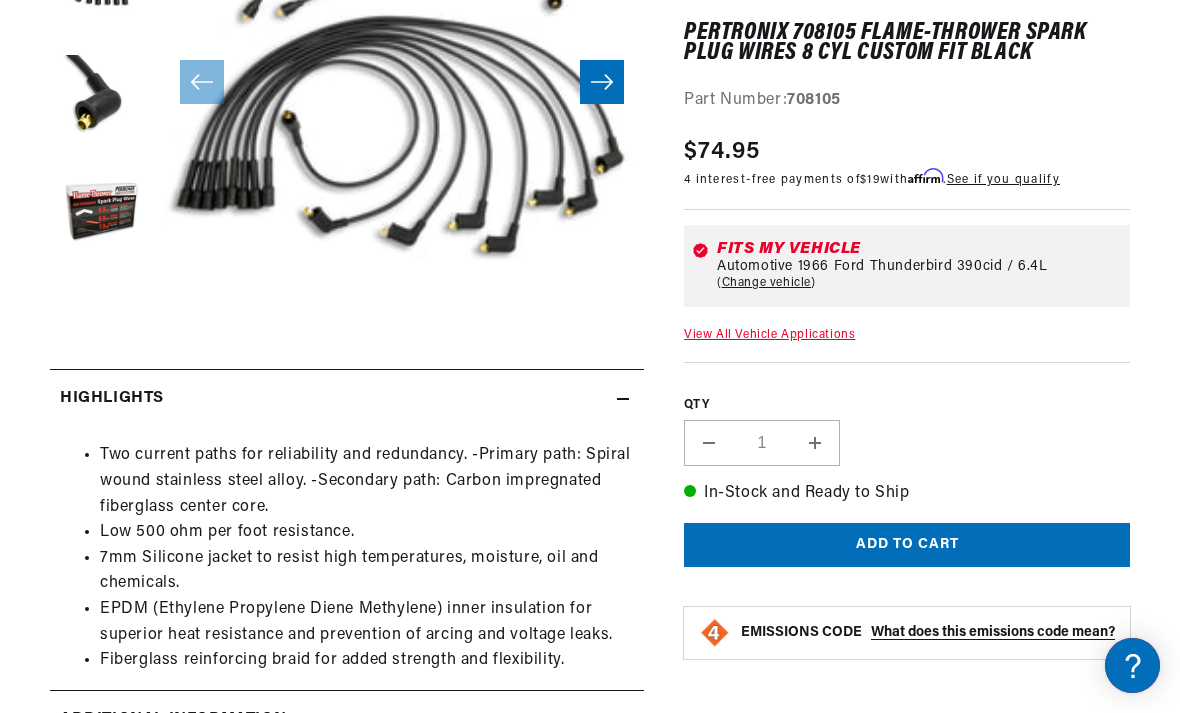 scroll, scrollTop: 0, scrollLeft: 1000, axis: horizontal 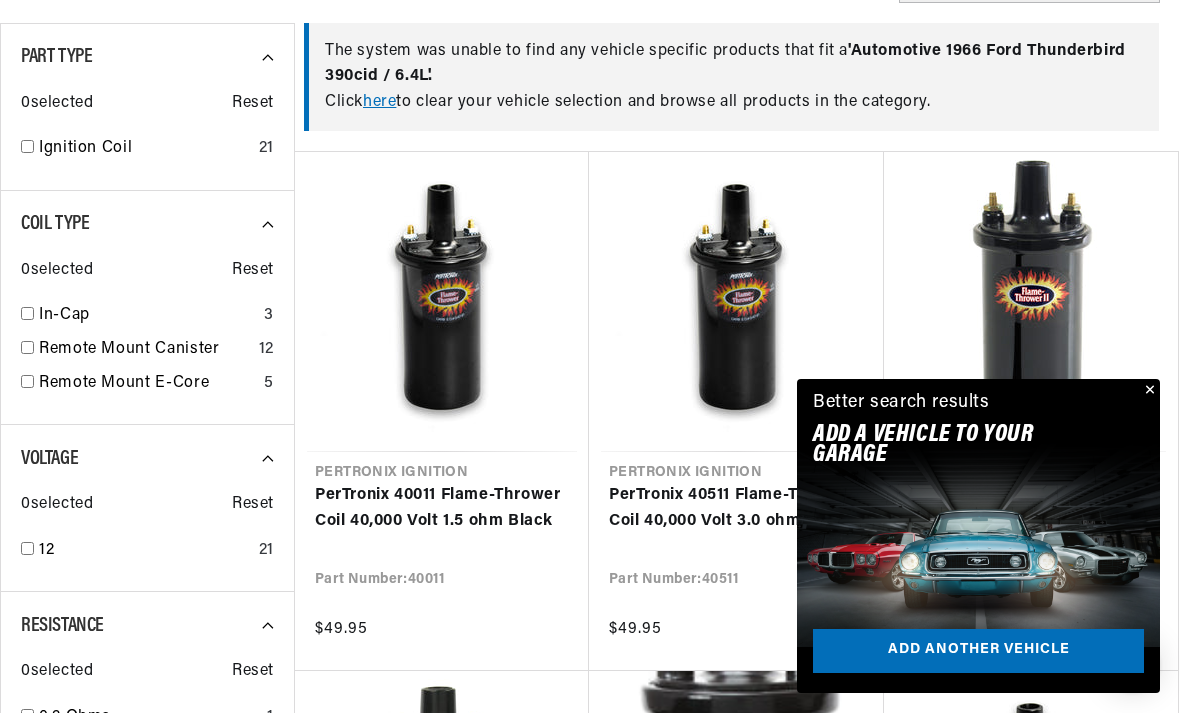 click on "PerTronix 45011 Flame-Thrower II Coil 45,000 Volt 0.6 ohm Black" at bounding box center [1031, 521] 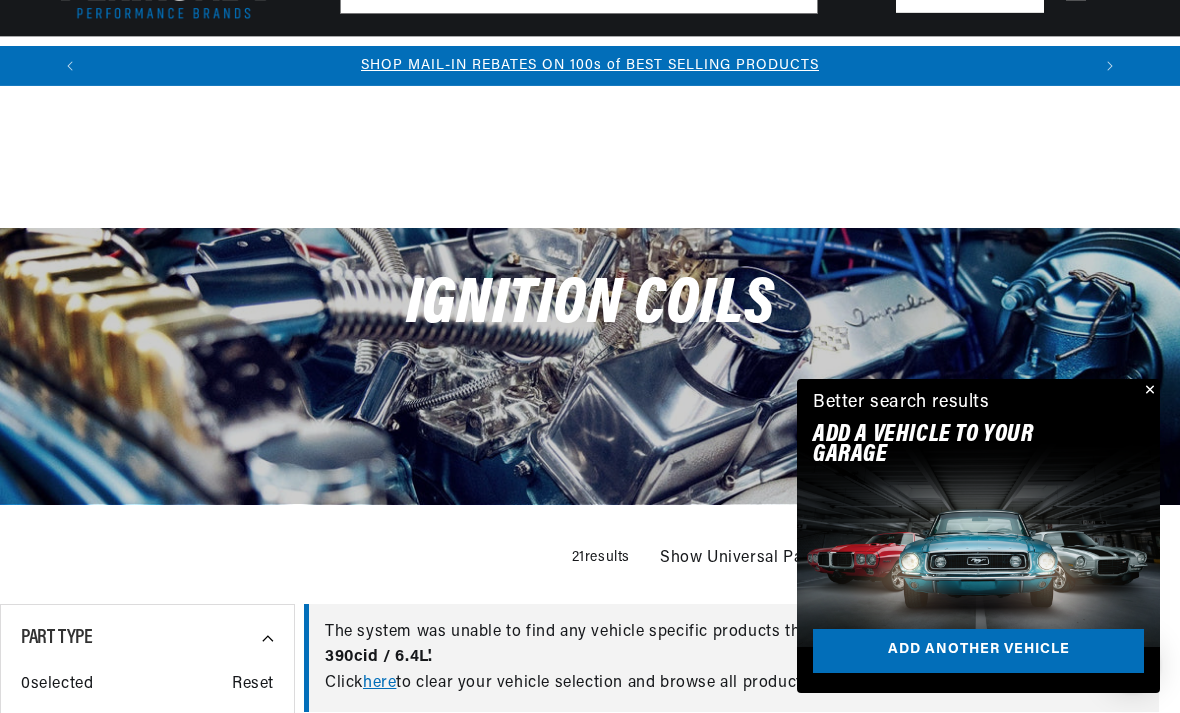 scroll, scrollTop: 0, scrollLeft: 0, axis: both 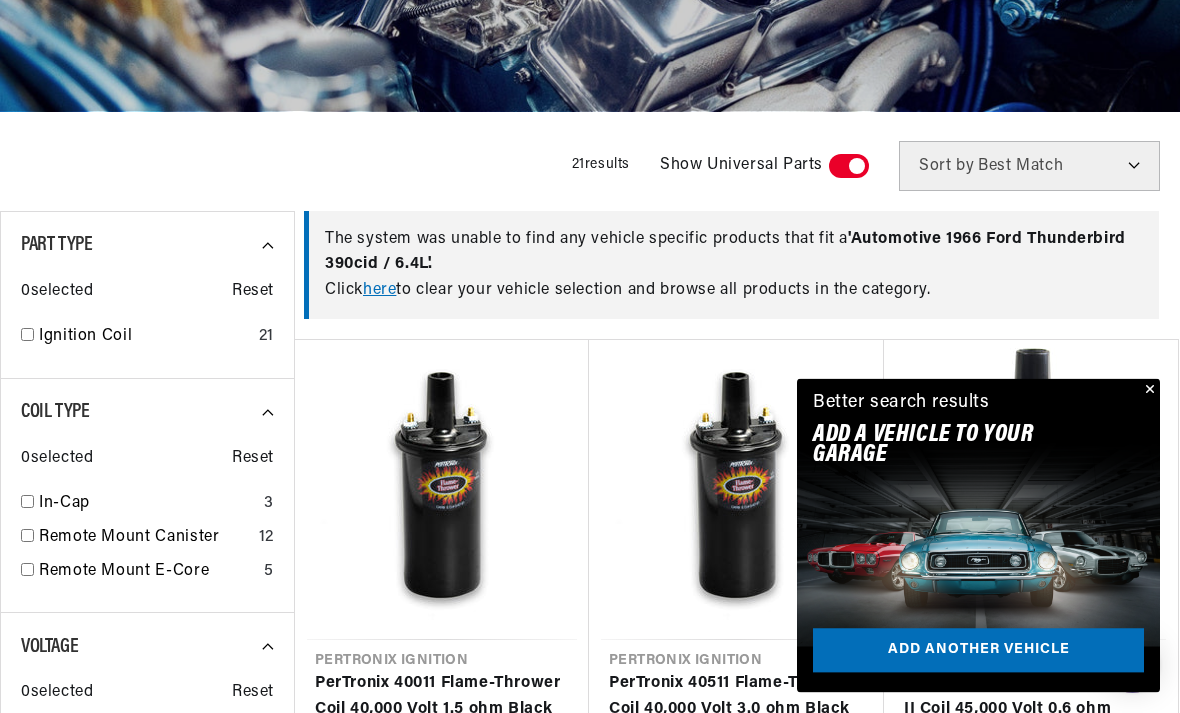 click at bounding box center [1148, 391] 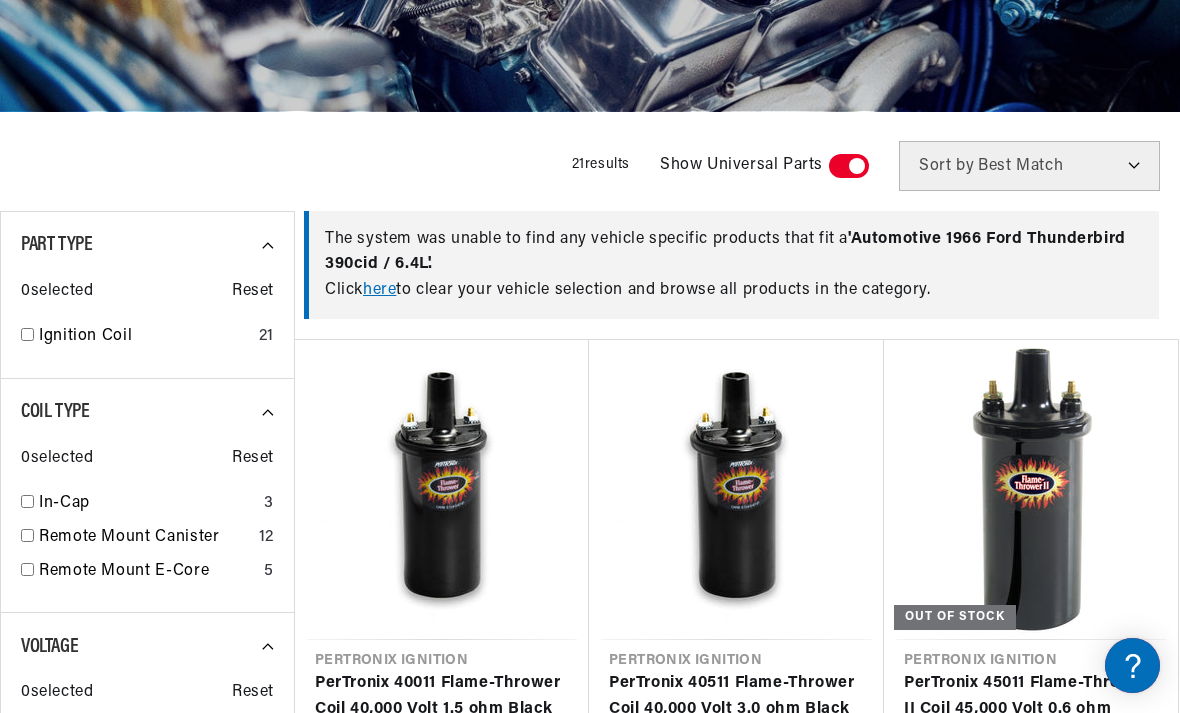 scroll, scrollTop: 0, scrollLeft: 2000, axis: horizontal 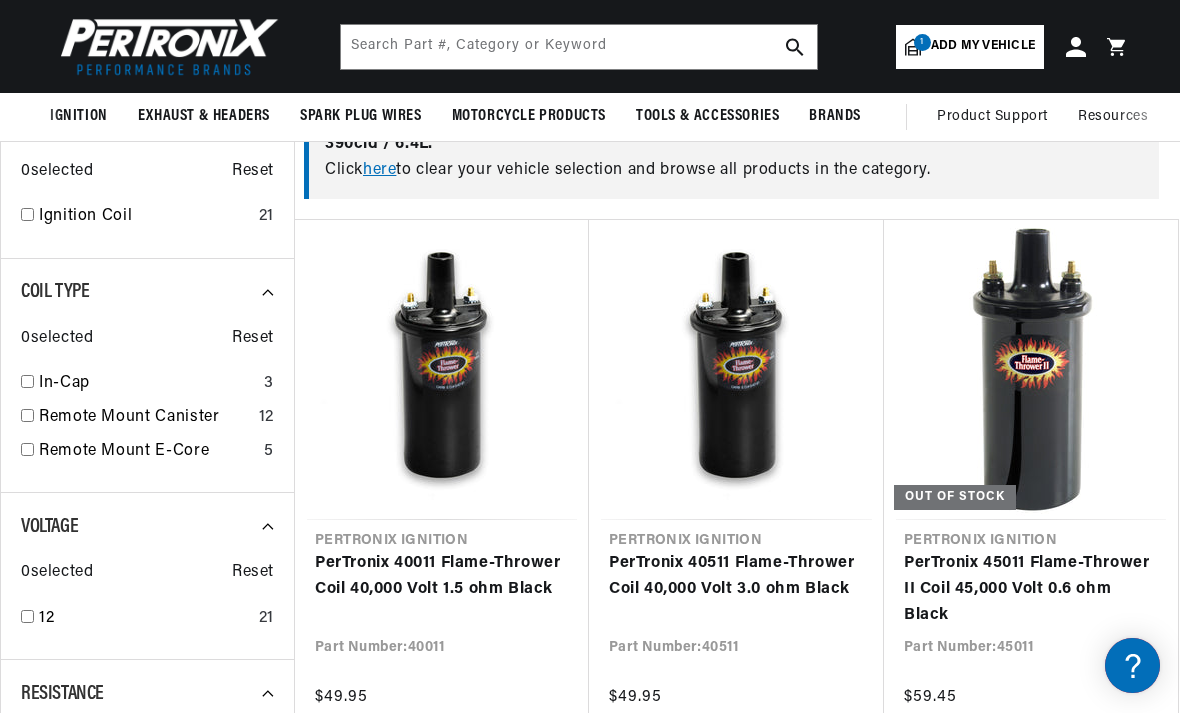 click on "PerTronix 40011 Flame-Thrower Coil 40,000 Volt 1.5 ohm Black" at bounding box center [442, 576] 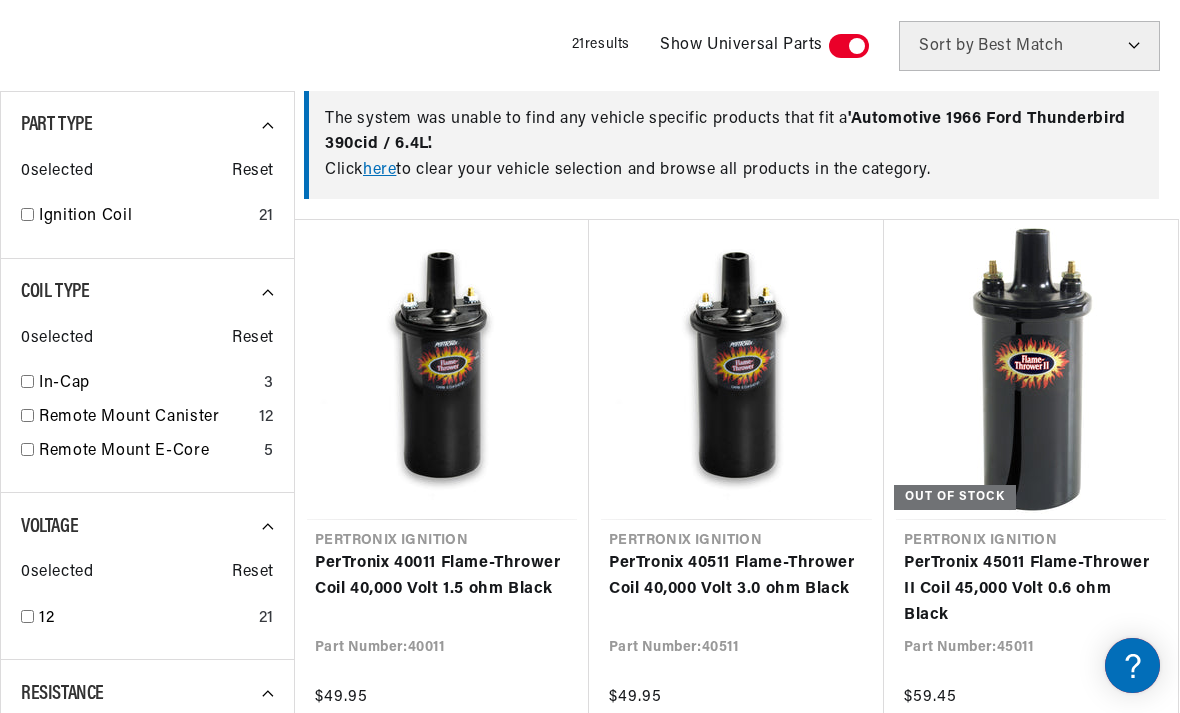 scroll, scrollTop: 0, scrollLeft: 1000, axis: horizontal 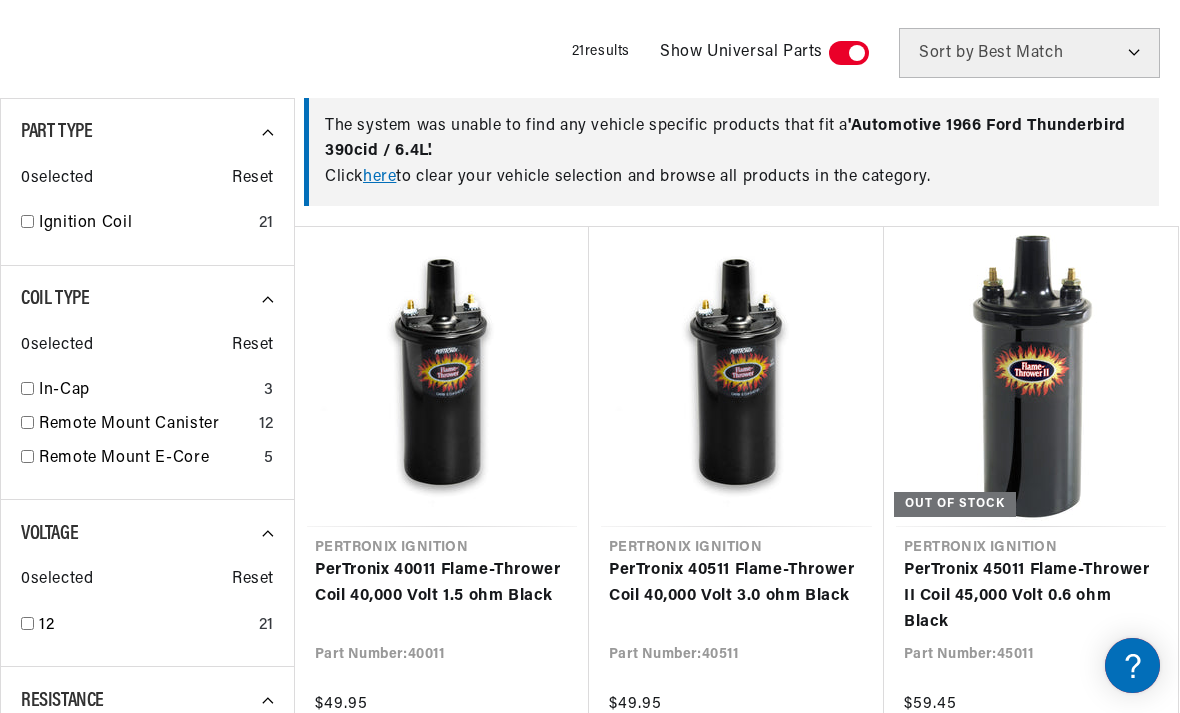 click on "PerTronix 40011 Flame-Thrower Coil 40,000 Volt 1.5 ohm Black" at bounding box center [442, 583] 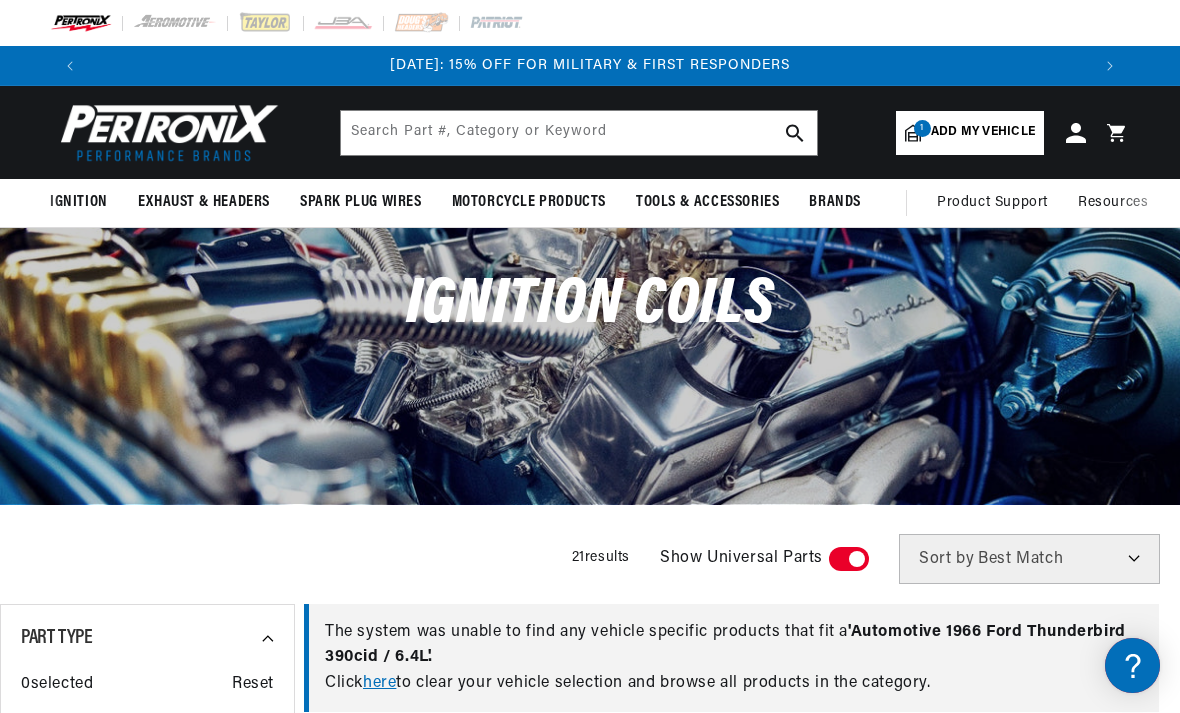 scroll, scrollTop: 570, scrollLeft: 0, axis: vertical 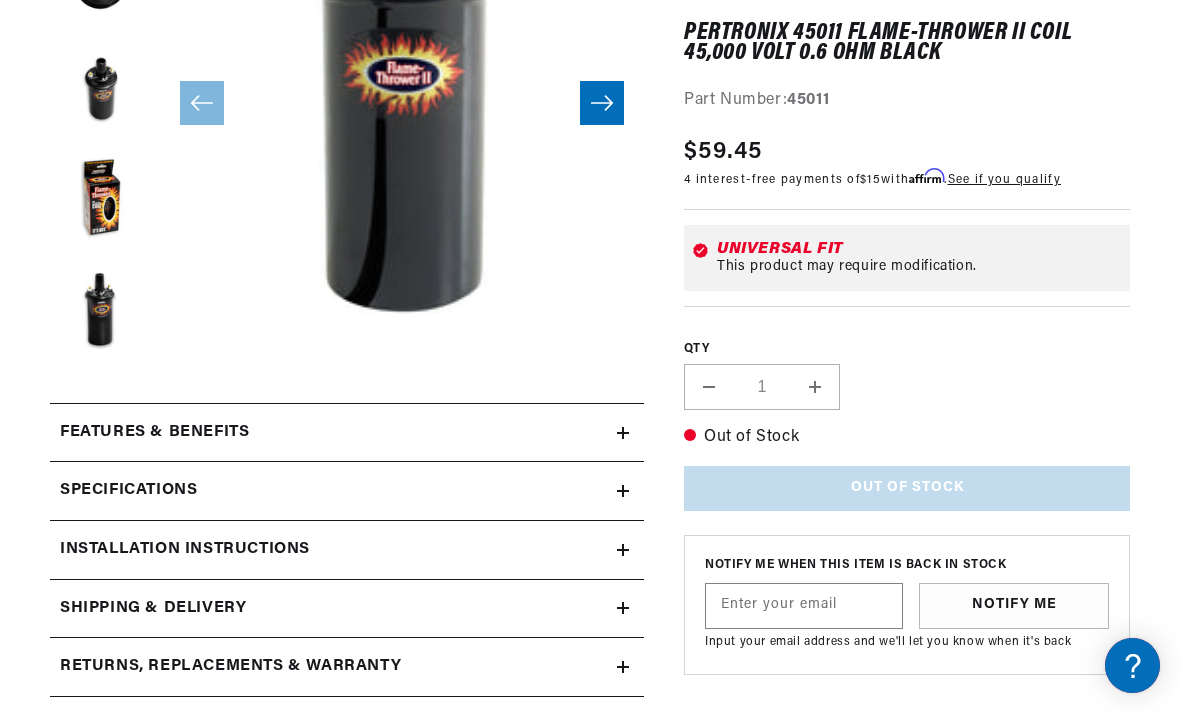 click on "Features & Benefits" at bounding box center [154, 433] 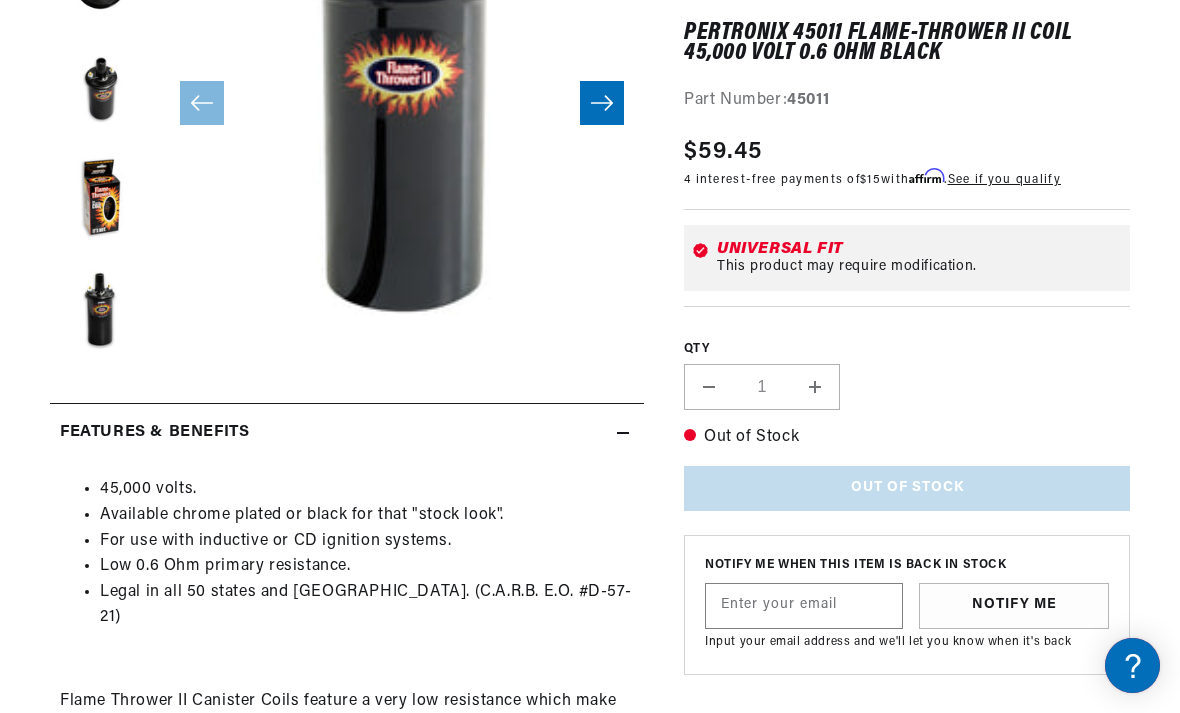 scroll, scrollTop: 0, scrollLeft: 1000, axis: horizontal 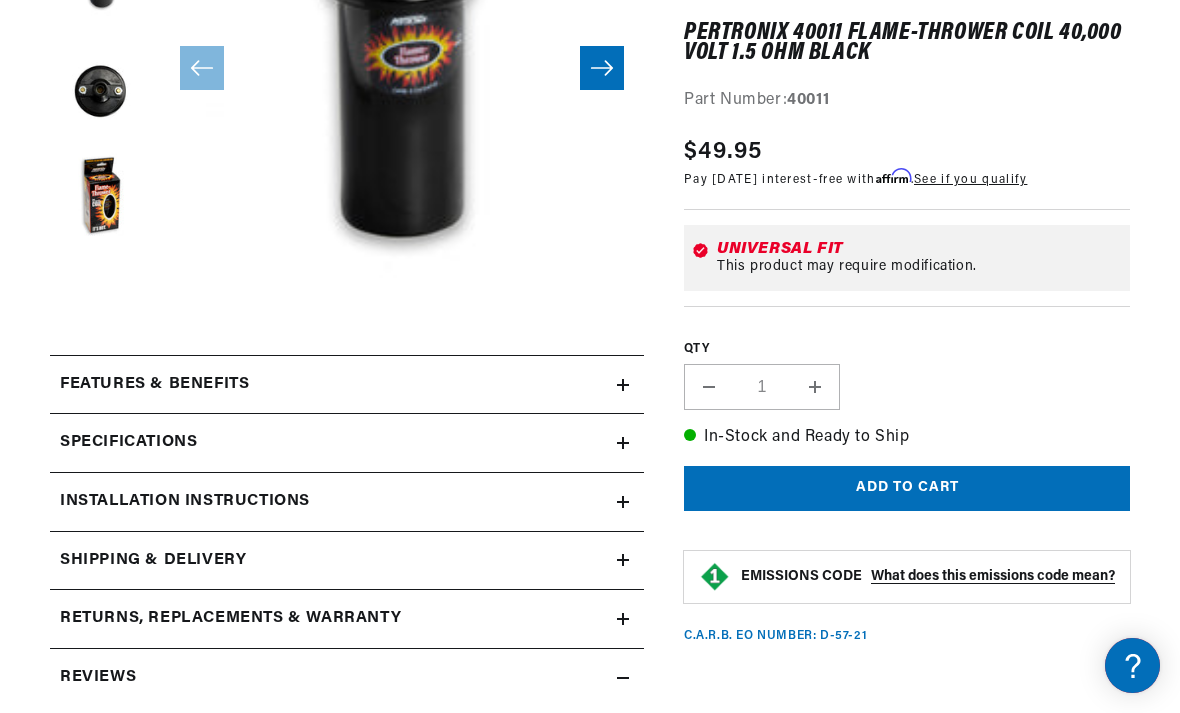click on "Features & Benefits" at bounding box center [154, 385] 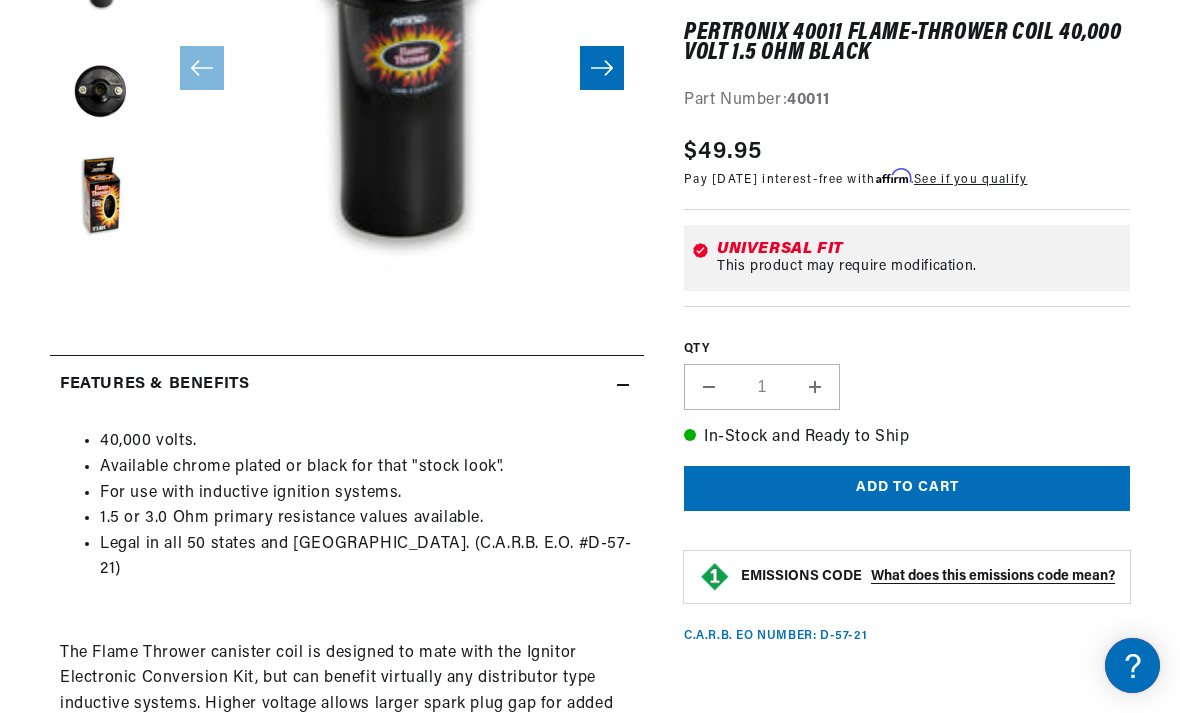 scroll, scrollTop: 0, scrollLeft: 1000, axis: horizontal 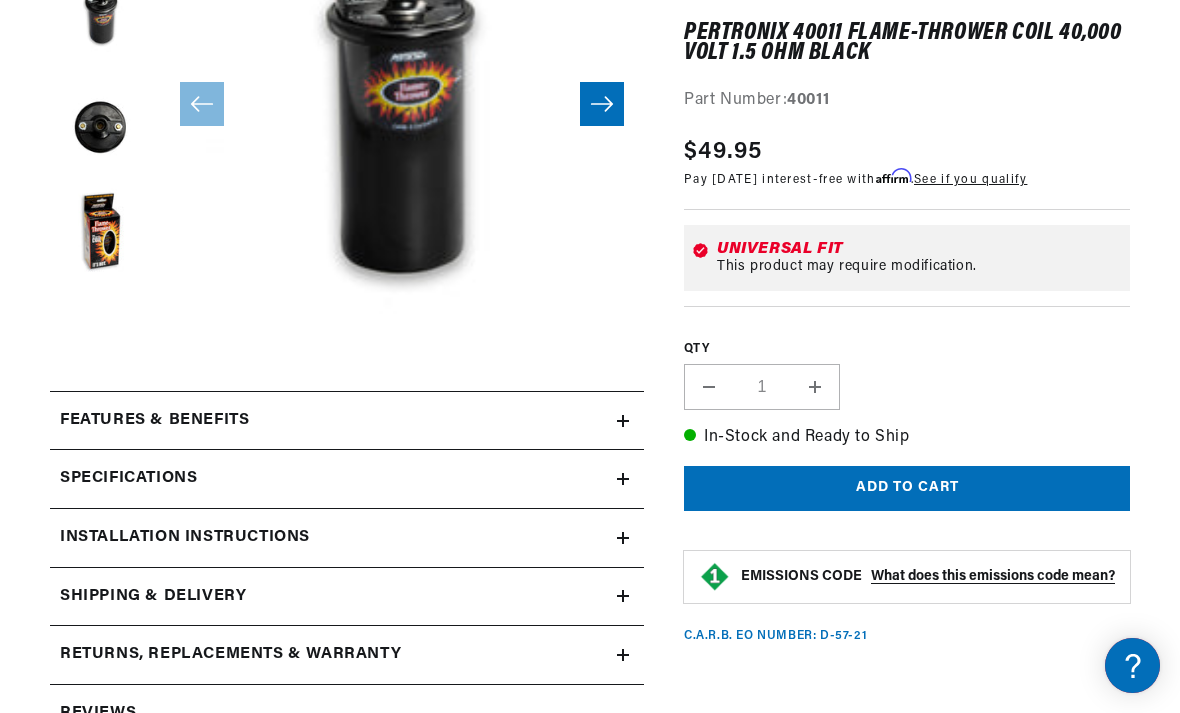 click on "Features & Benefits" at bounding box center [154, 421] 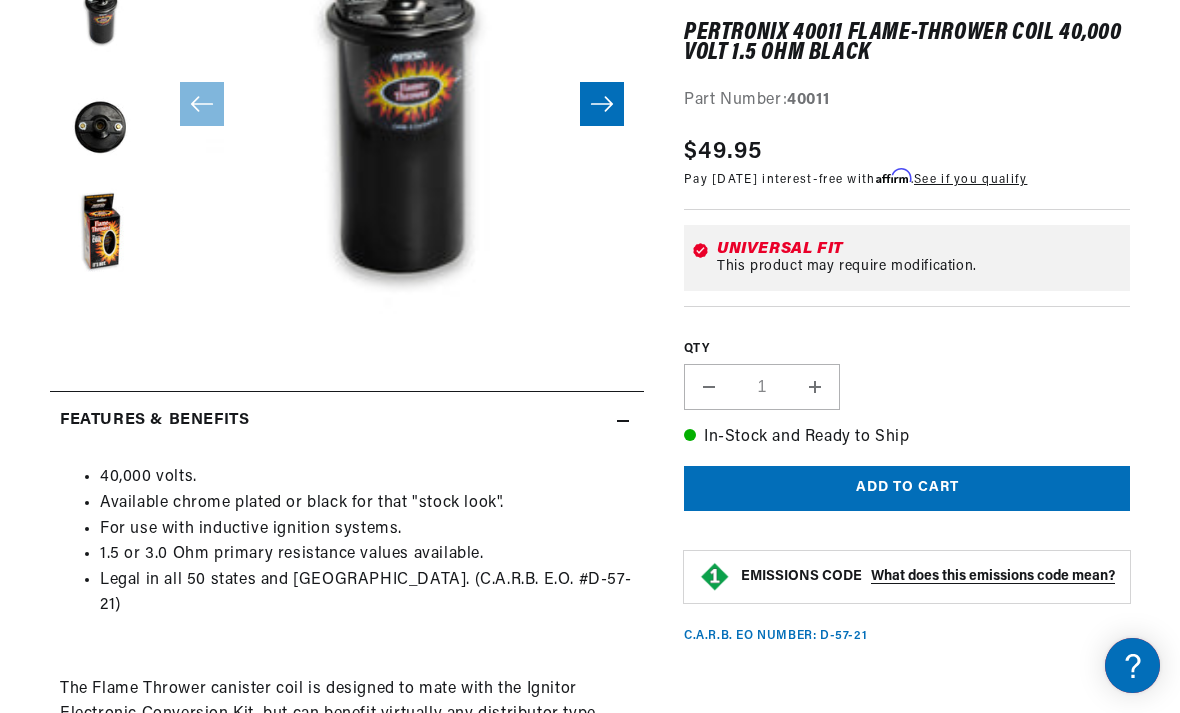 scroll, scrollTop: 0, scrollLeft: 325, axis: horizontal 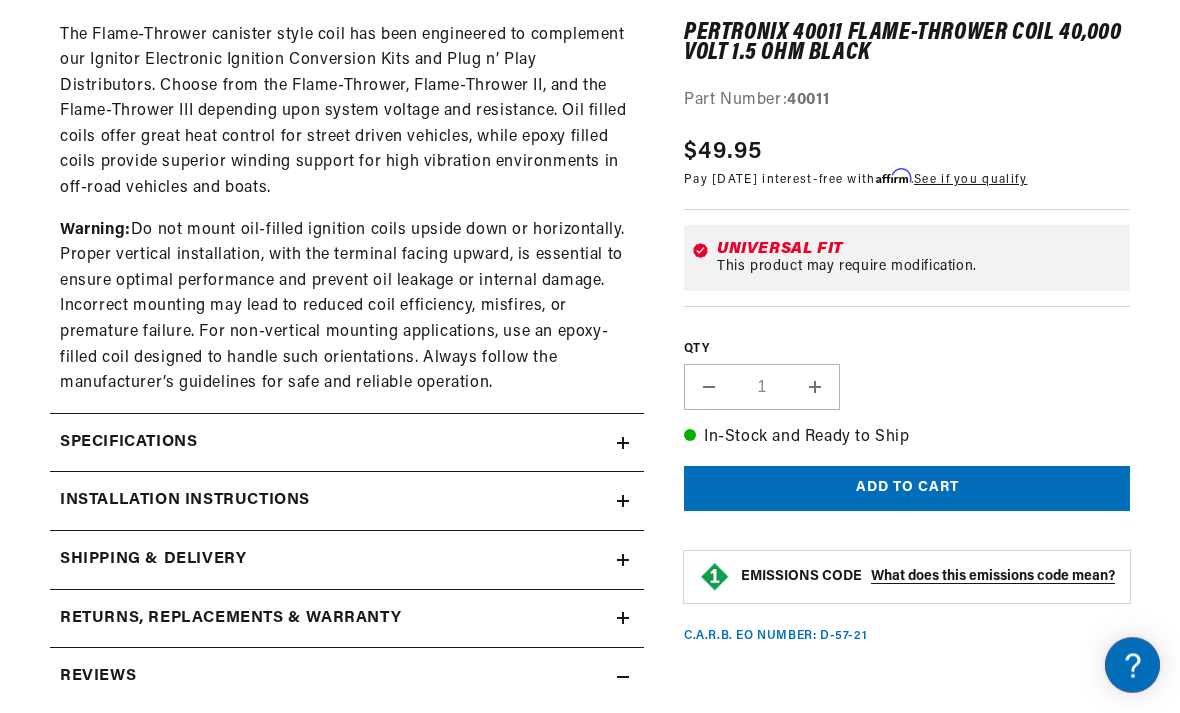 click on "Specifications" at bounding box center [333, -392] 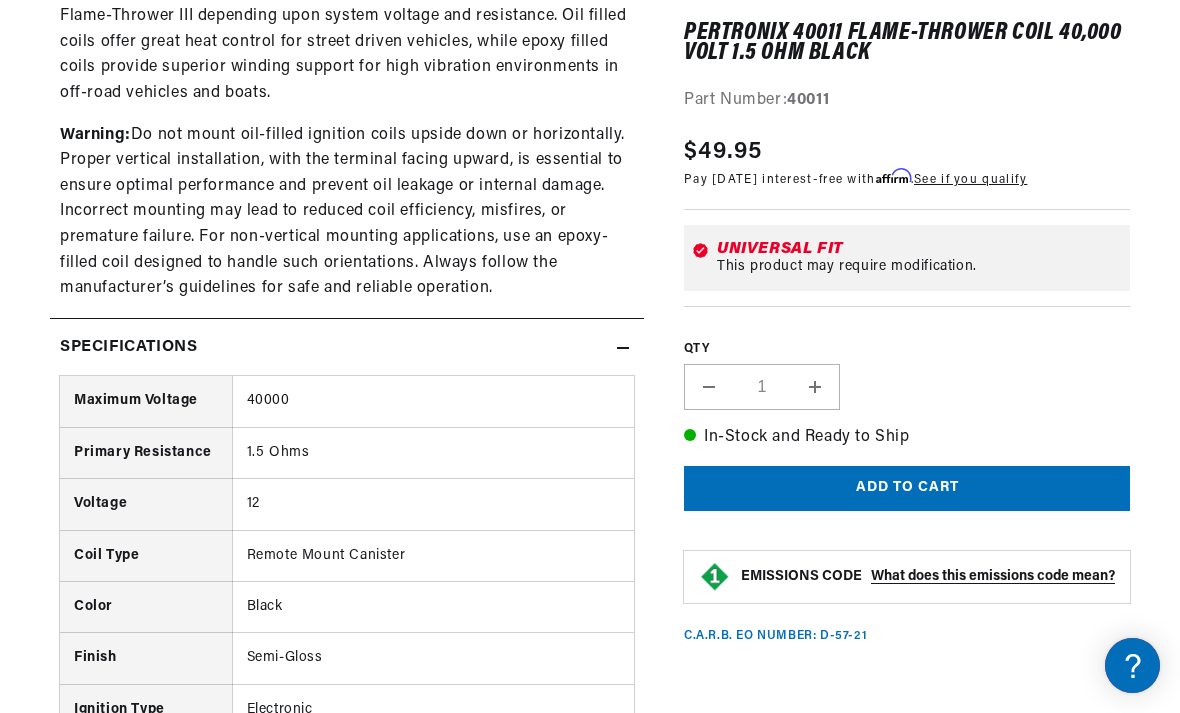 scroll, scrollTop: 1436, scrollLeft: 0, axis: vertical 